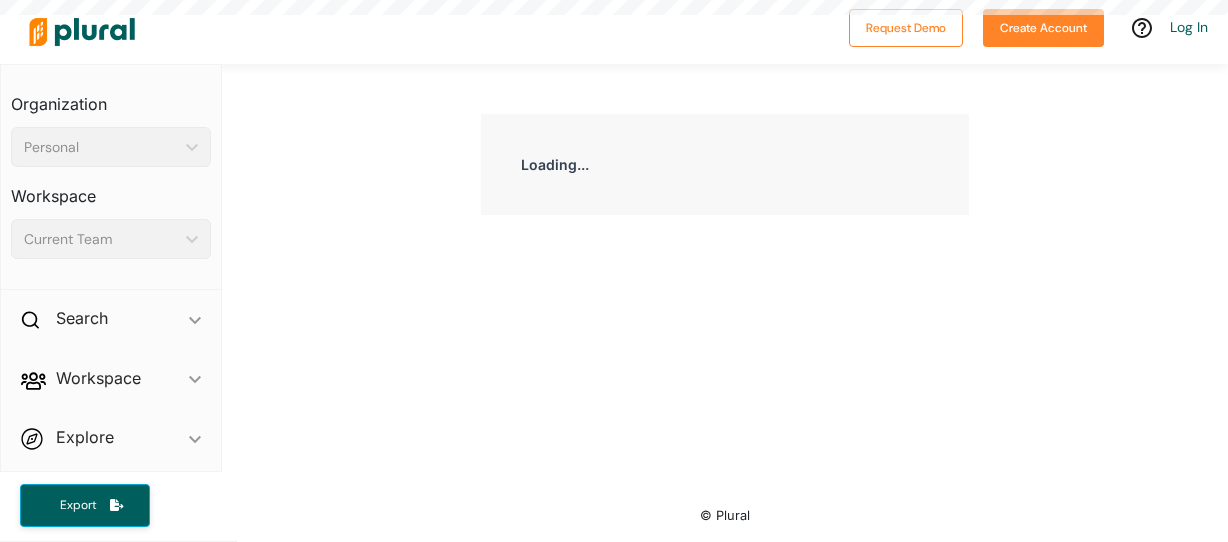 scroll, scrollTop: 0, scrollLeft: 0, axis: both 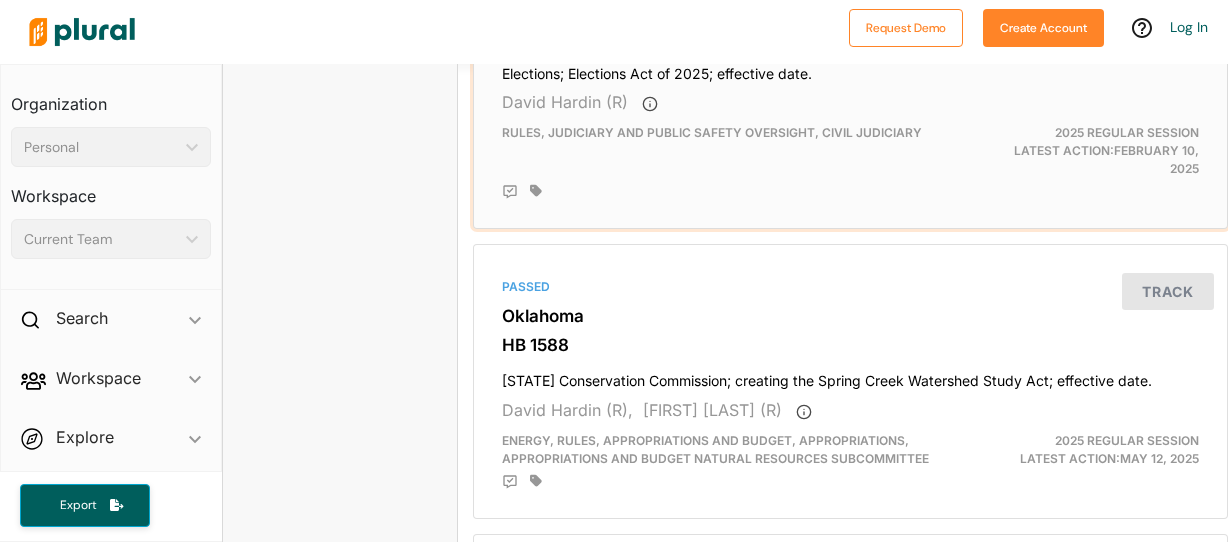 click on "HB 1456" at bounding box center [850, 37] 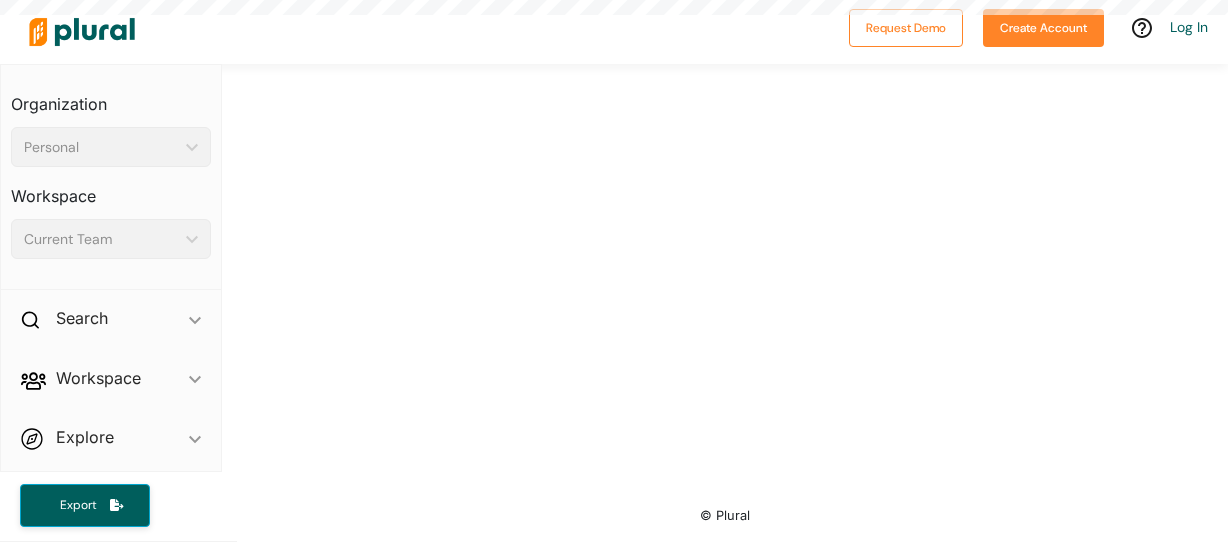 scroll, scrollTop: 0, scrollLeft: 0, axis: both 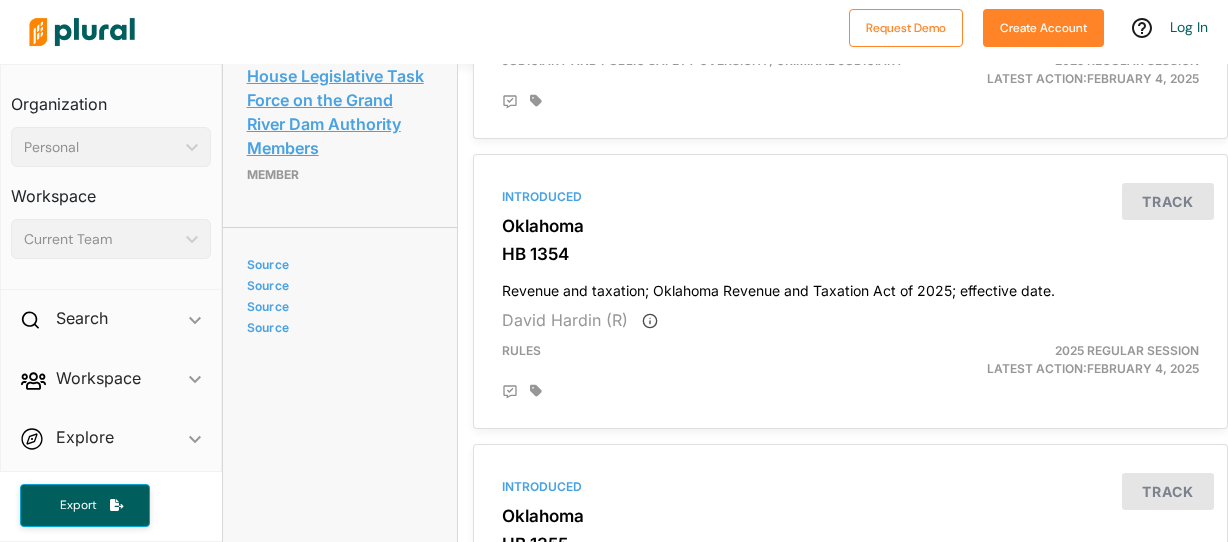 click on "House Legislative Task Force on the Grand River Dam Authority Members" at bounding box center [340, 112] 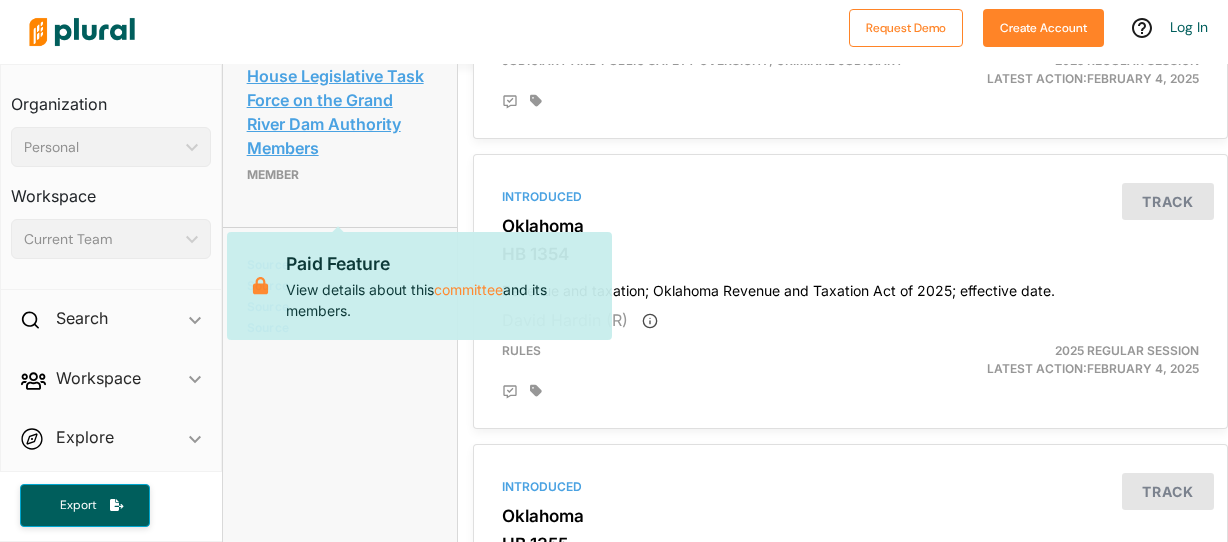 click on "House Legislative Task Force on the Grand River Dam Authority Members" at bounding box center [340, 112] 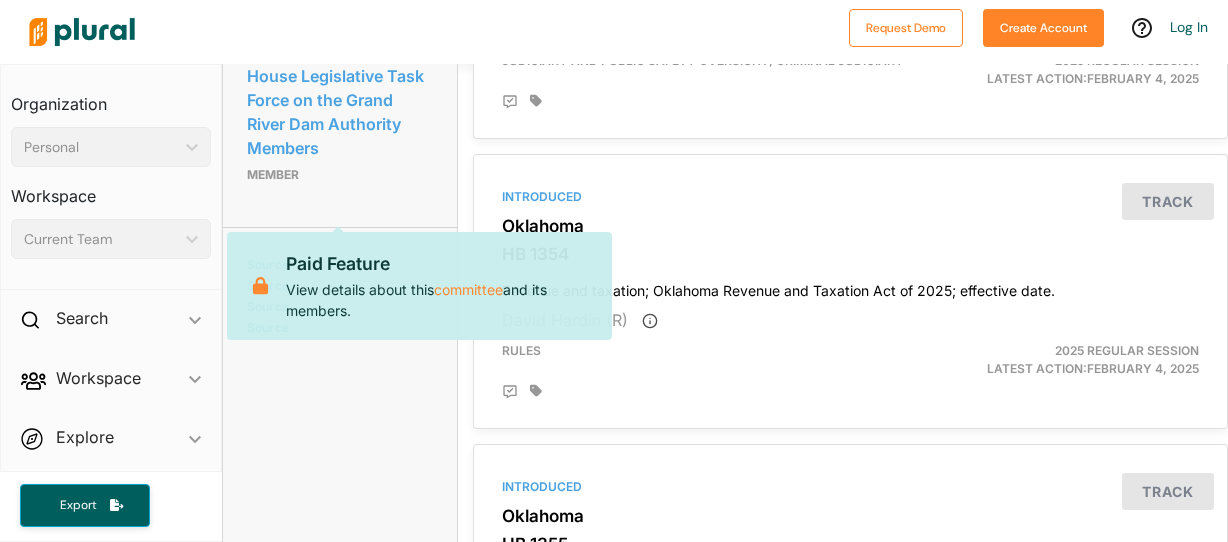 click on "Committees House Conference Committee on Agriculture Member House Conference Committee on Criminal Justice and Corrections Vice Chair House Conference Committee on Public Safety Member House Committee on Agriculture Member House Committee on Criminal Justice and Corrections Vice Chair House Committee on Public Safety Chair House Committee on Judiciary and Public Safety Oversight Member House Committee on Criminal Judiciary Member House Legislative Task Force on the Grand River Dam Authority Members Paid Feature View details about this committee and its members. Member" at bounding box center [340, -306] 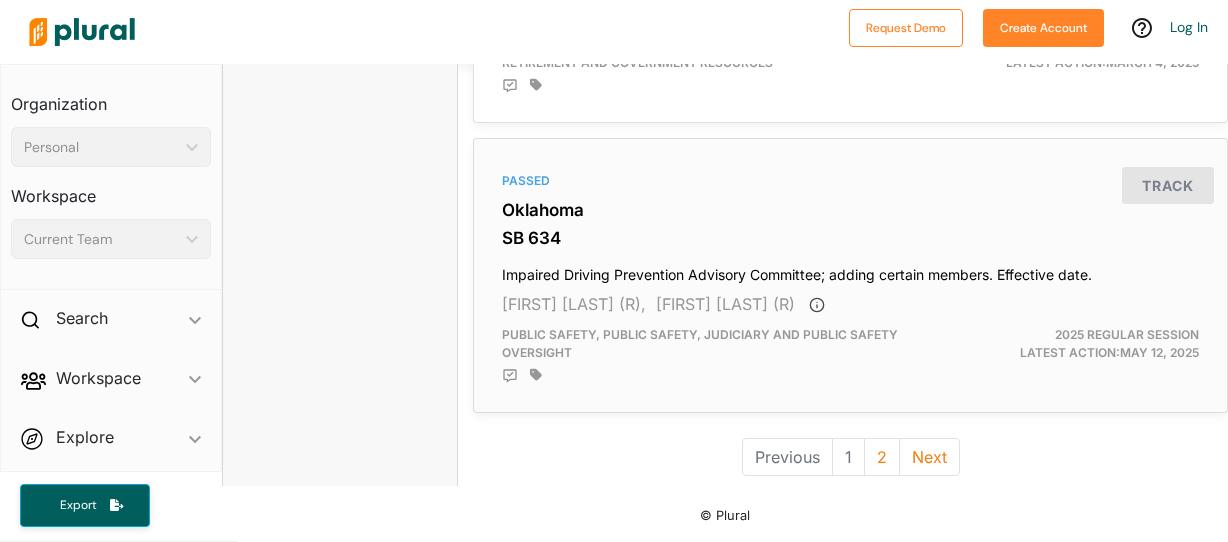 scroll, scrollTop: 5873, scrollLeft: 0, axis: vertical 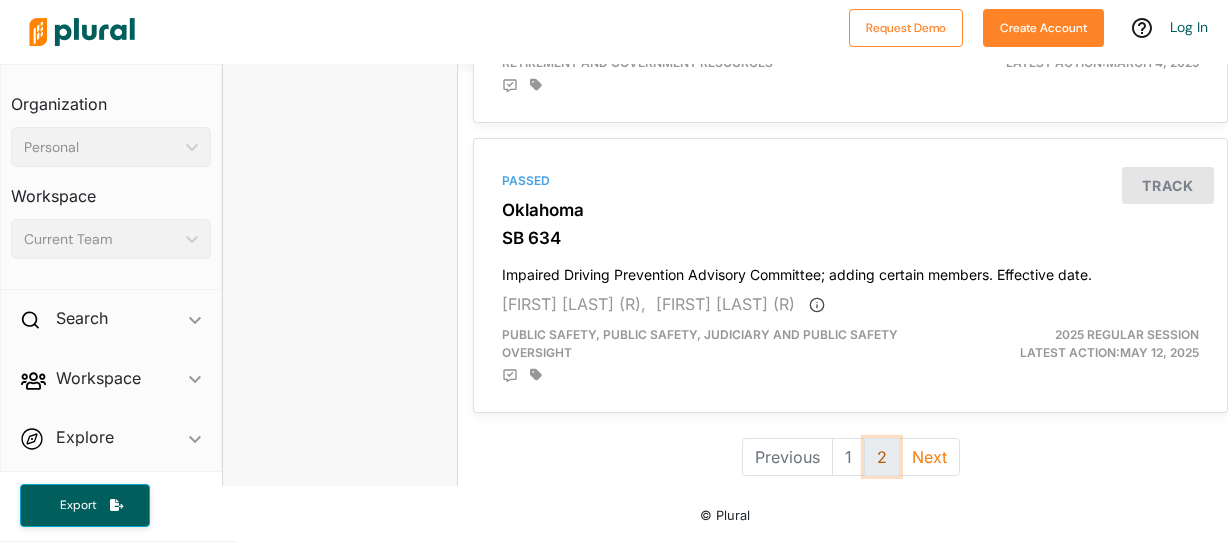 click on "2" at bounding box center [882, 457] 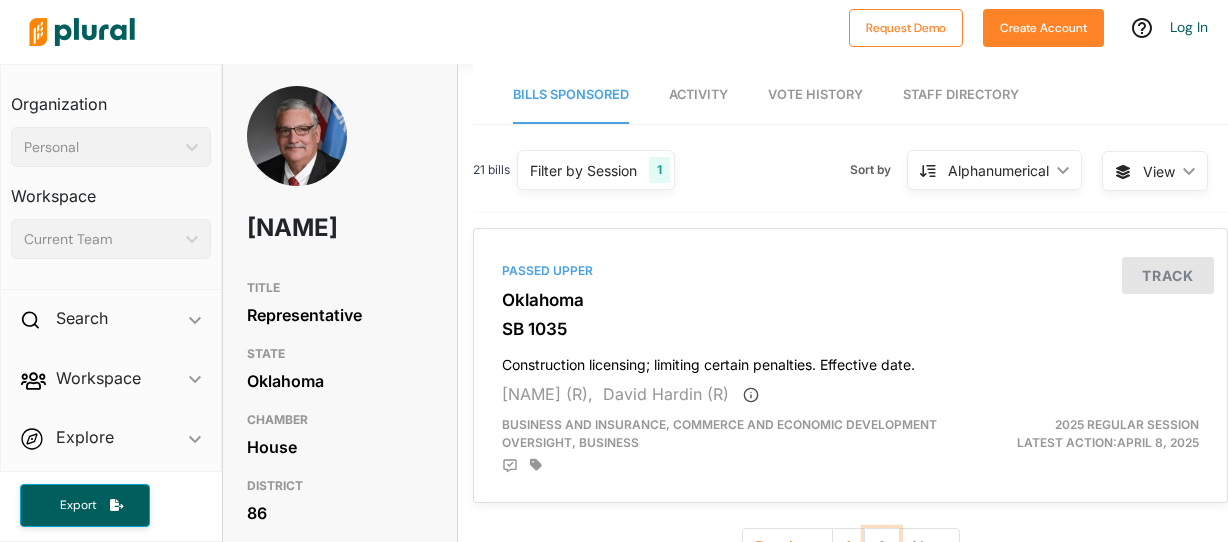 scroll, scrollTop: 0, scrollLeft: 0, axis: both 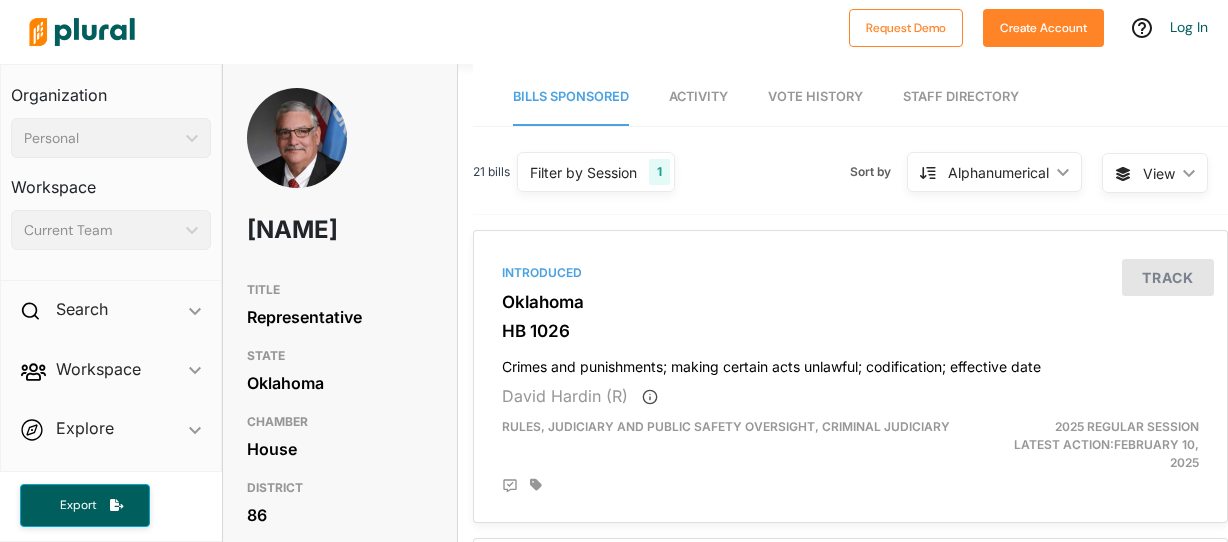 click on "Vote History" at bounding box center [815, 96] 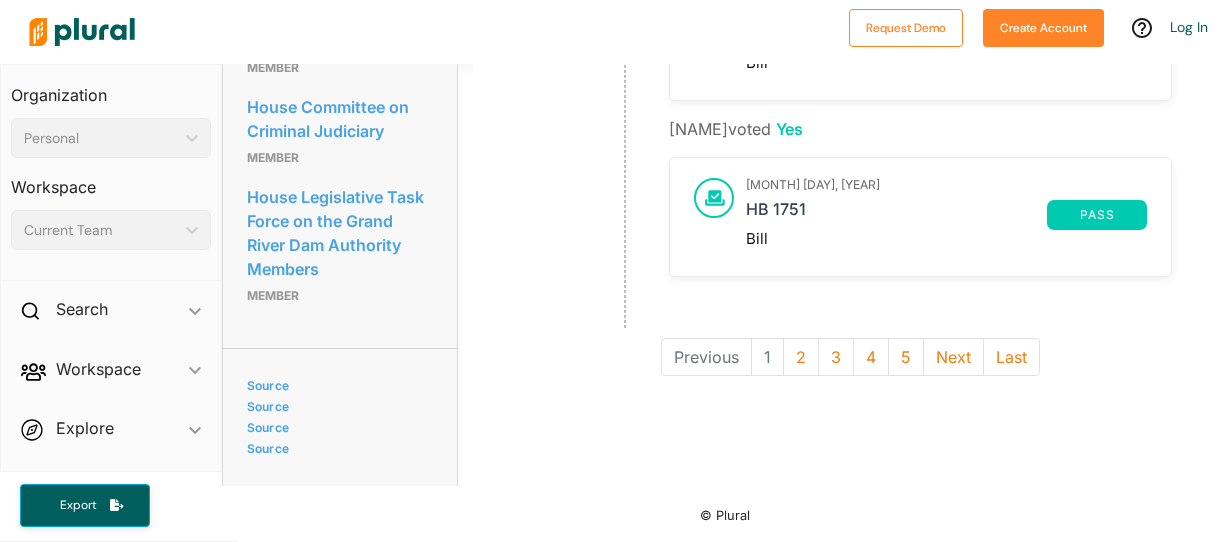 scroll, scrollTop: 1852, scrollLeft: 0, axis: vertical 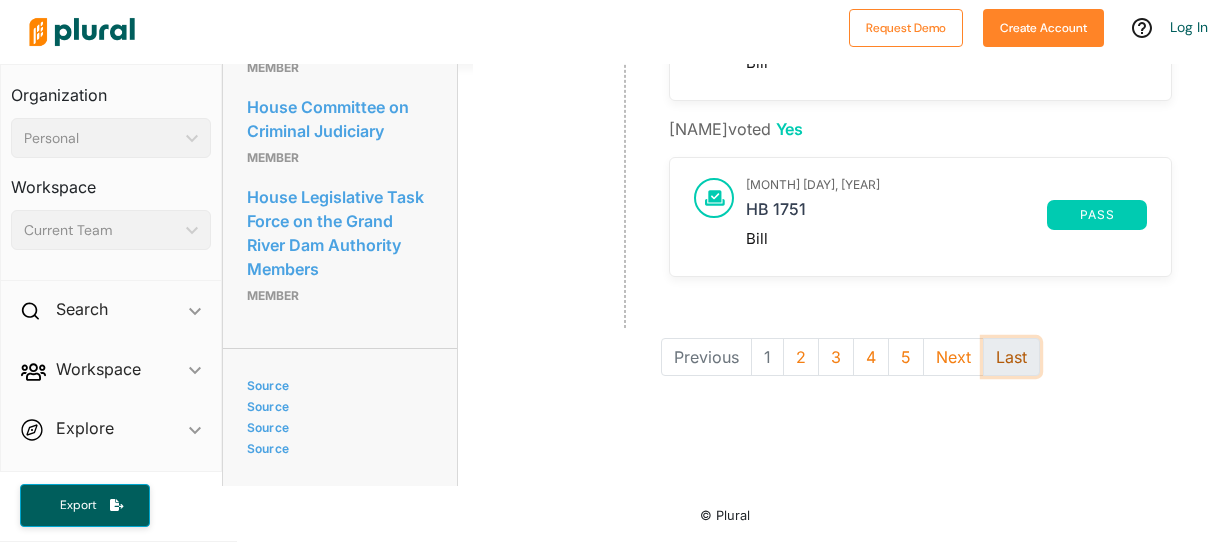 click on "Last" at bounding box center (1011, 357) 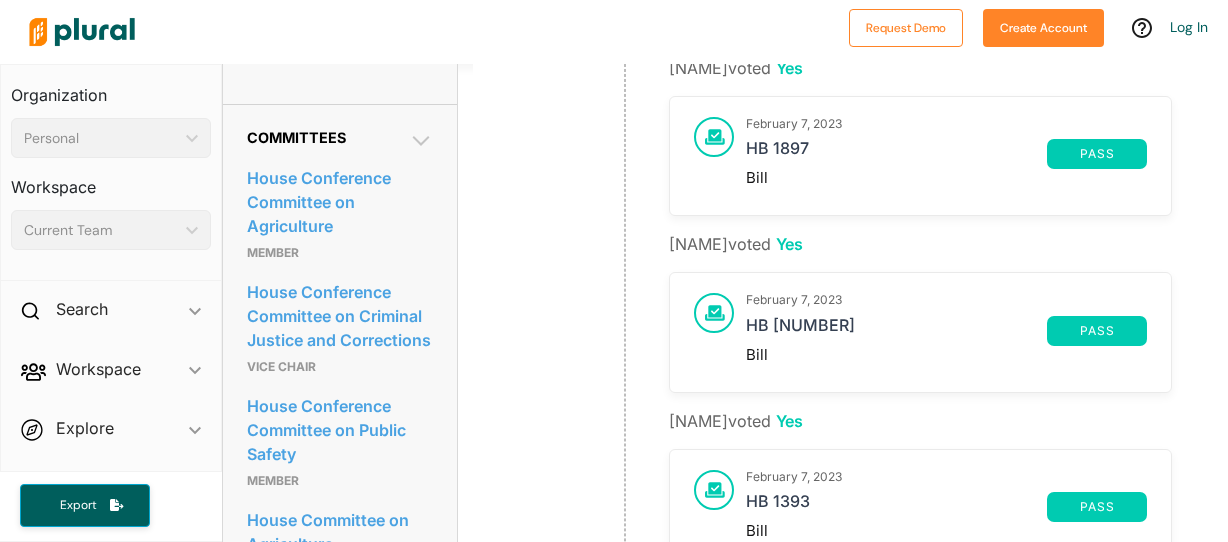 scroll, scrollTop: 952, scrollLeft: 0, axis: vertical 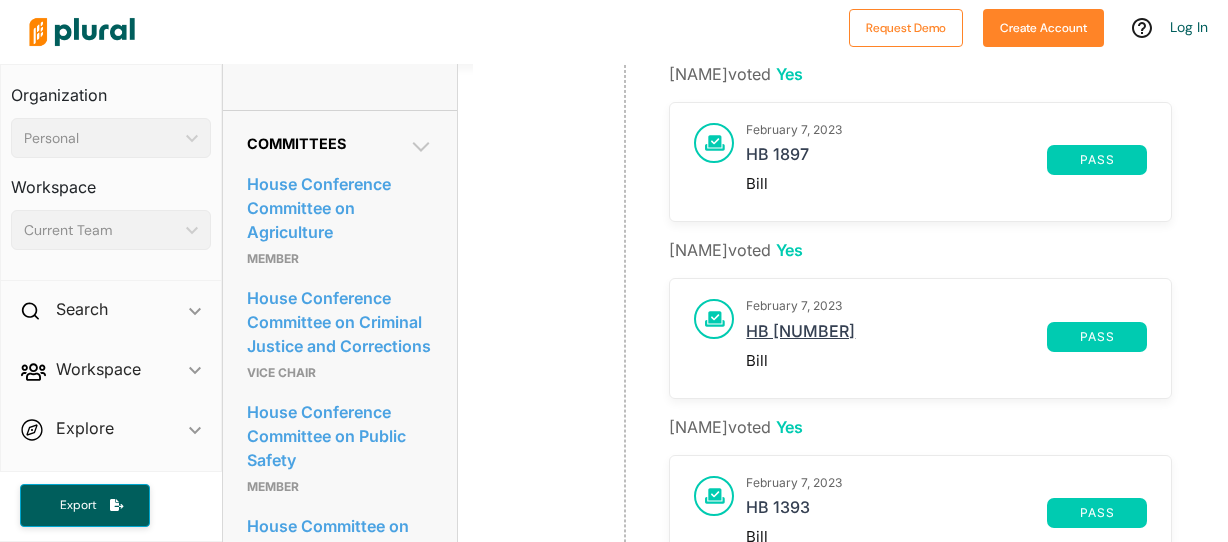 click on "HB [NUMBER]" at bounding box center (896, 337) 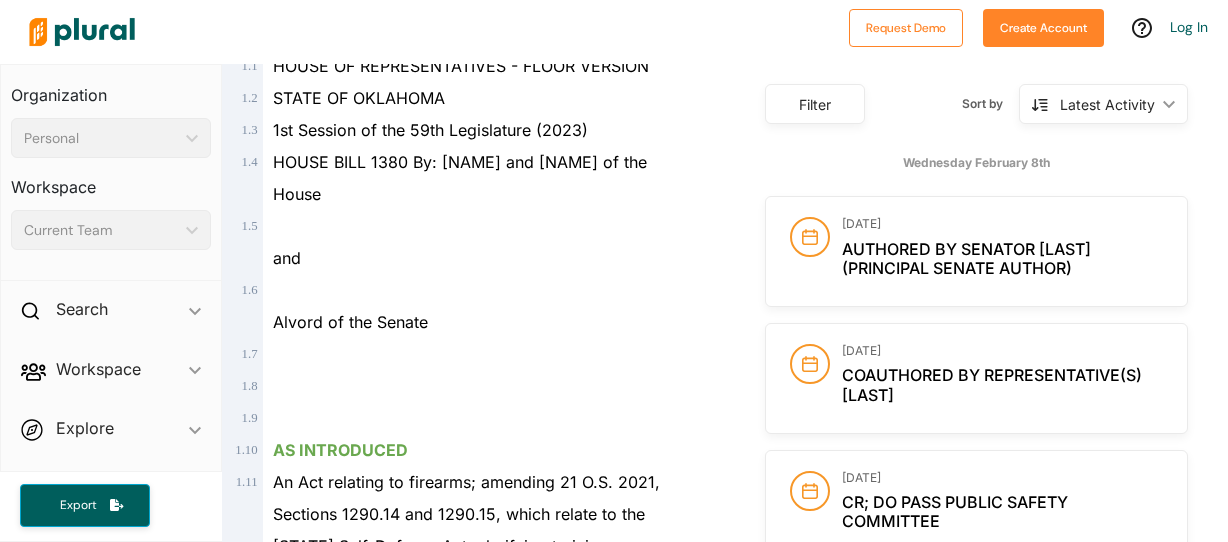 scroll, scrollTop: 200, scrollLeft: 0, axis: vertical 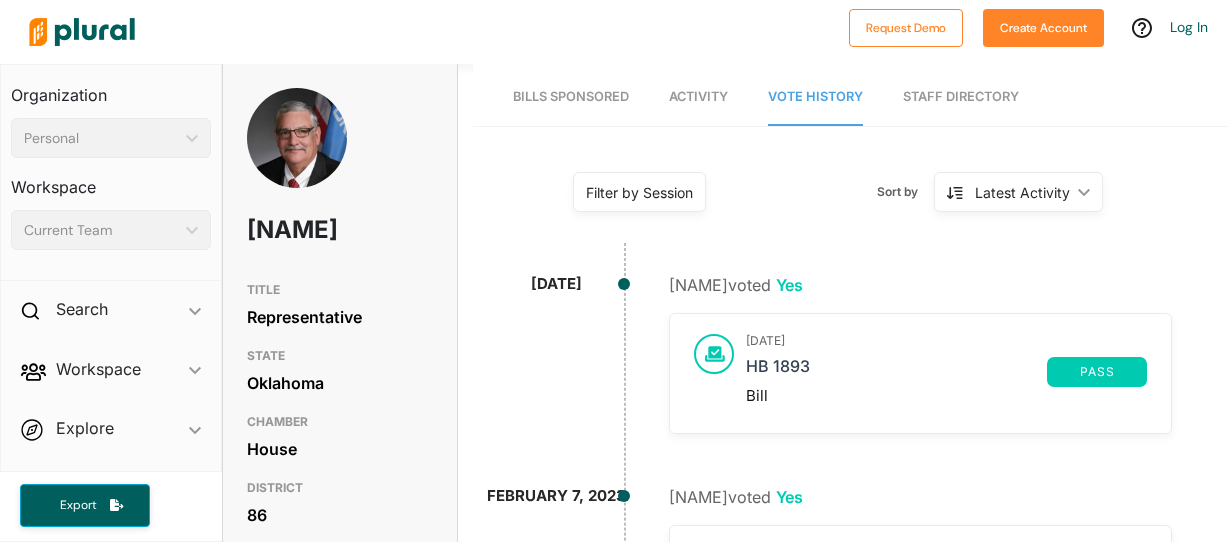 click 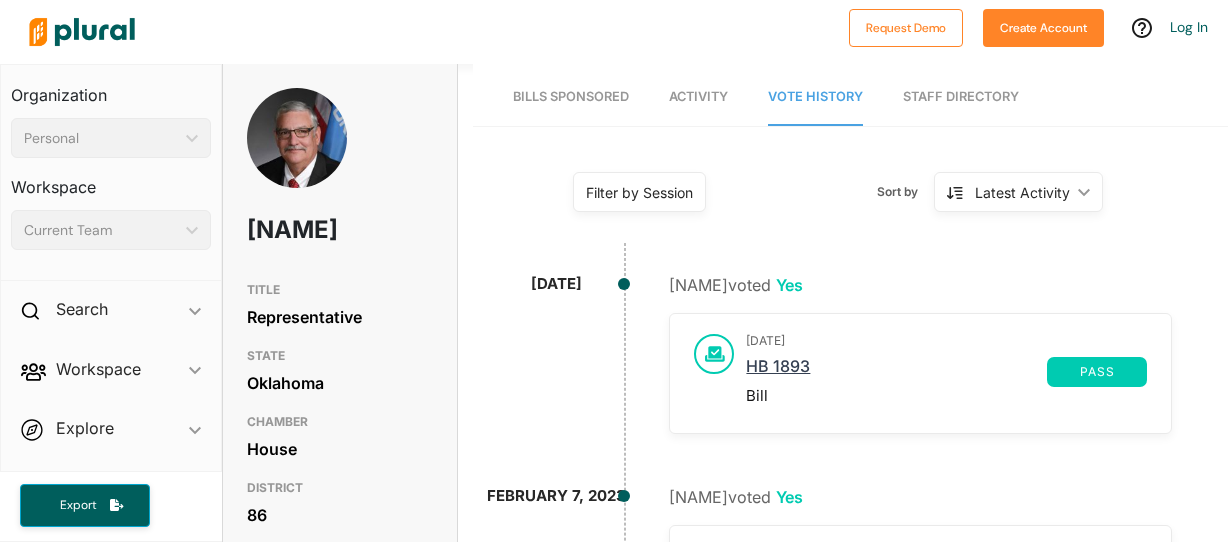 click on "HB 1893" at bounding box center (896, 372) 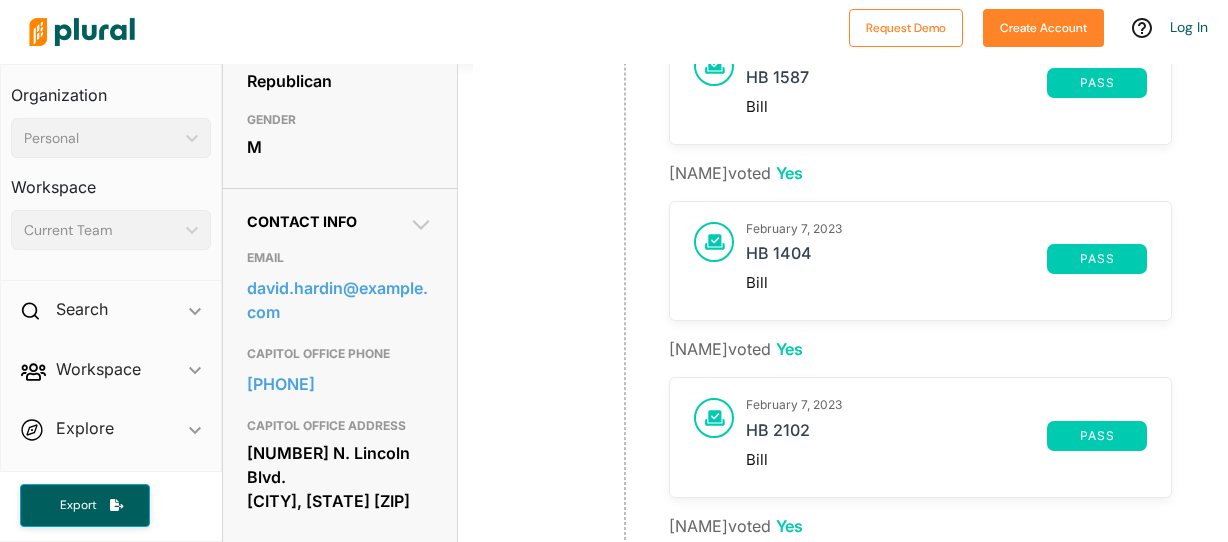 scroll, scrollTop: 400, scrollLeft: 0, axis: vertical 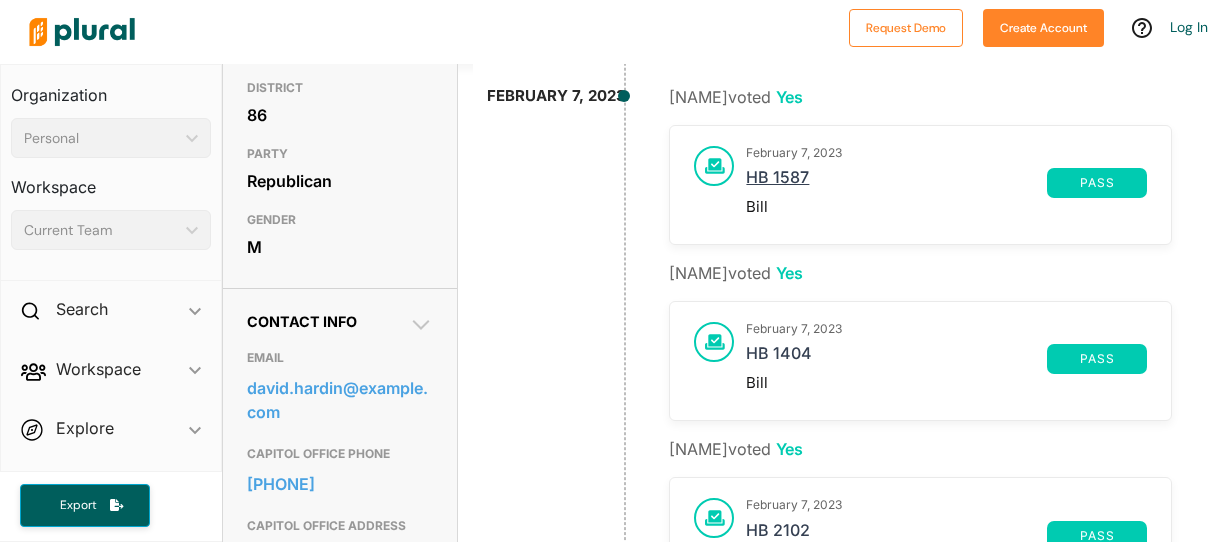 click on "HB 1587" at bounding box center (896, 183) 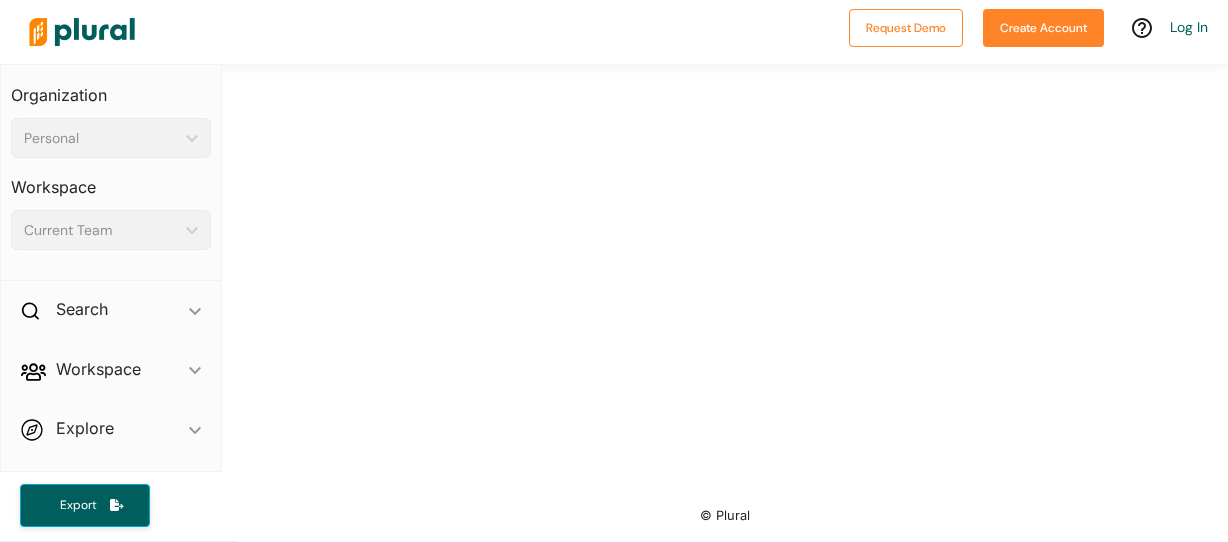 scroll, scrollTop: 0, scrollLeft: 0, axis: both 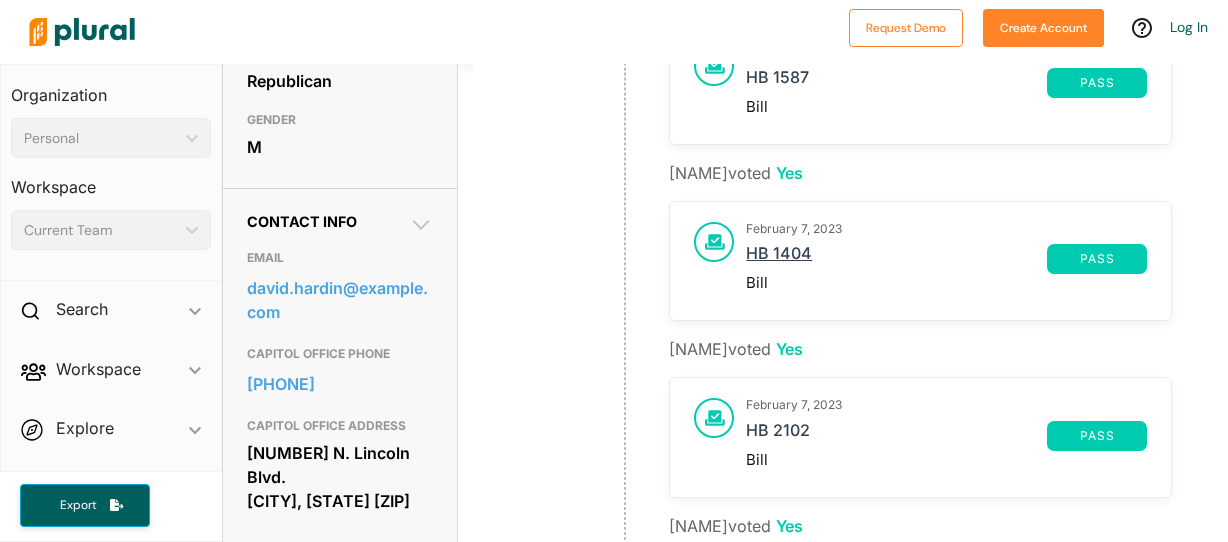 click on "HB 1404" at bounding box center [896, 259] 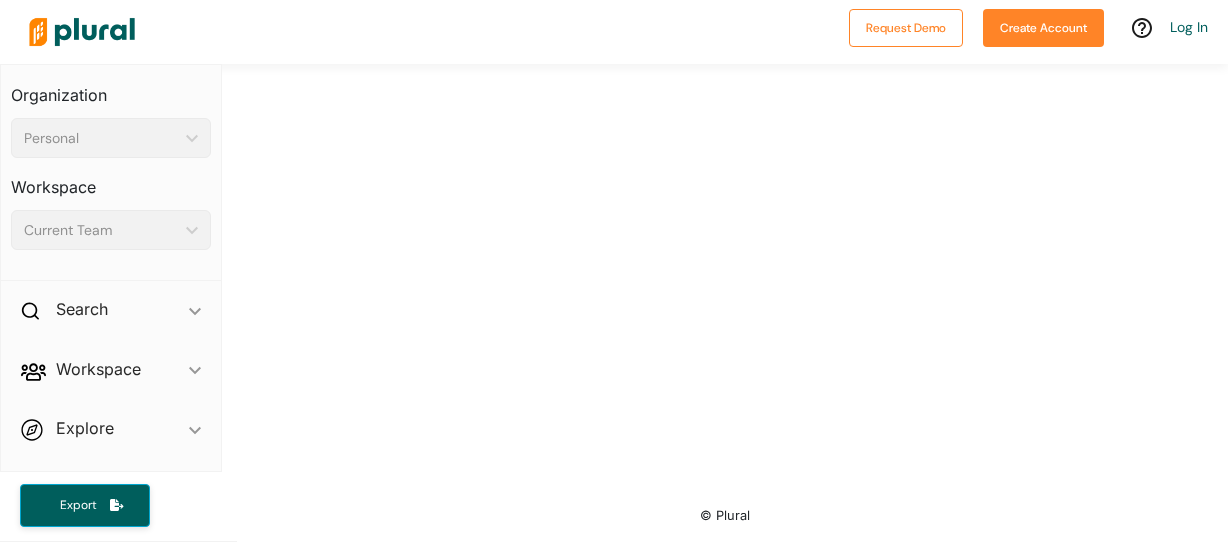scroll, scrollTop: 0, scrollLeft: 0, axis: both 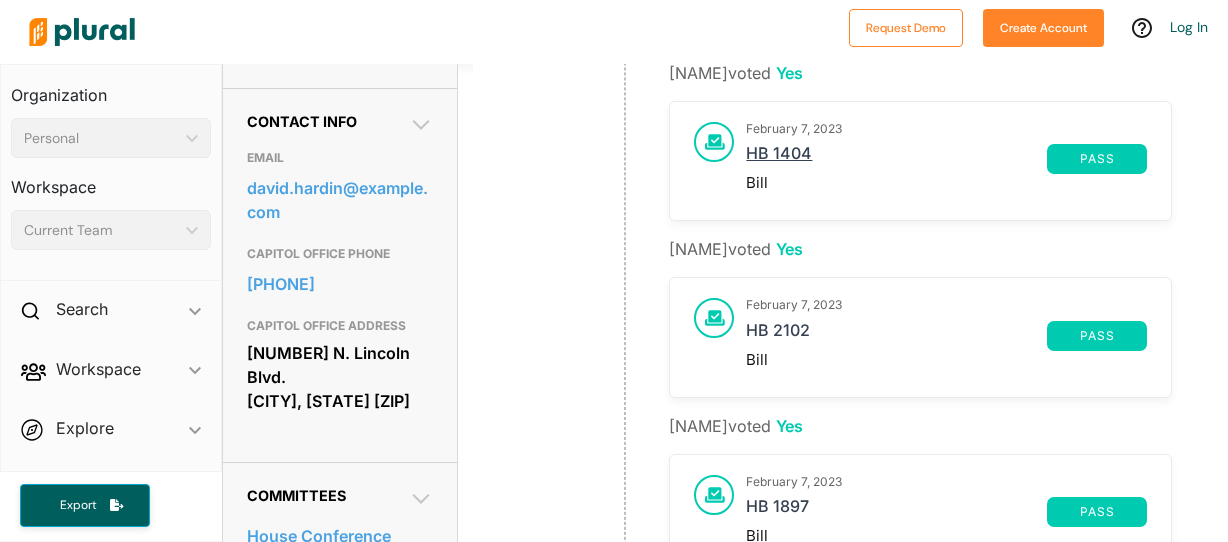 click on "HB 1404" at bounding box center [896, 159] 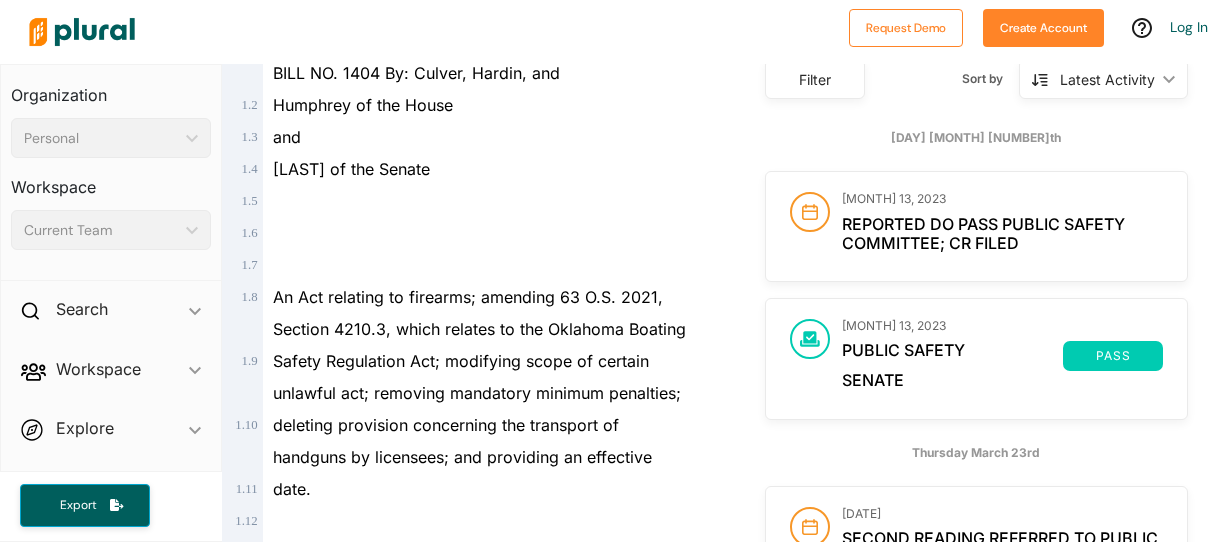 scroll, scrollTop: 300, scrollLeft: 0, axis: vertical 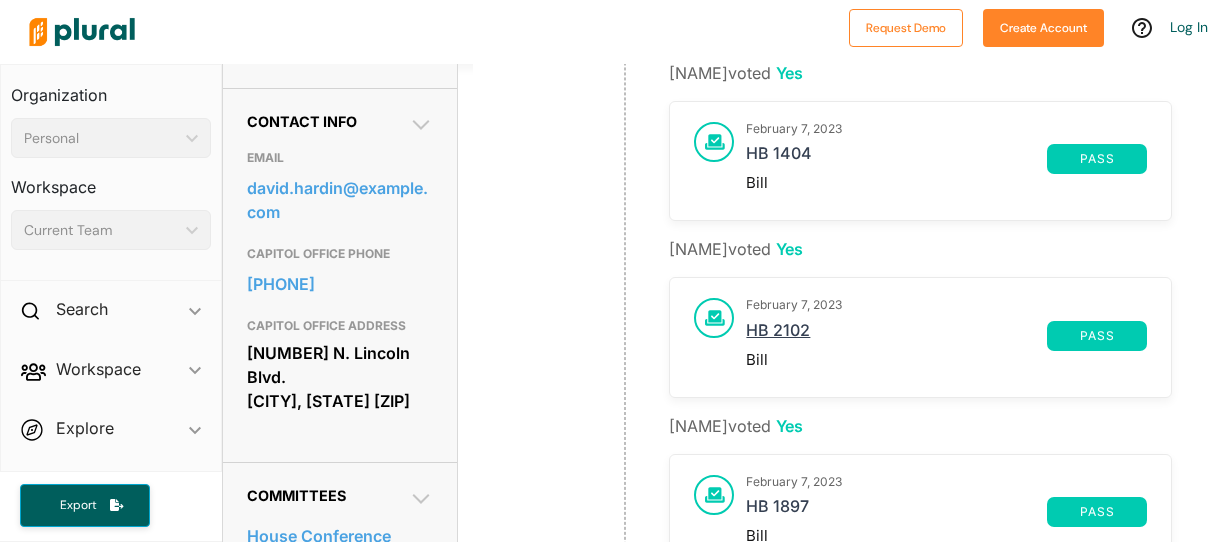 click on "HB 2102" at bounding box center (896, 336) 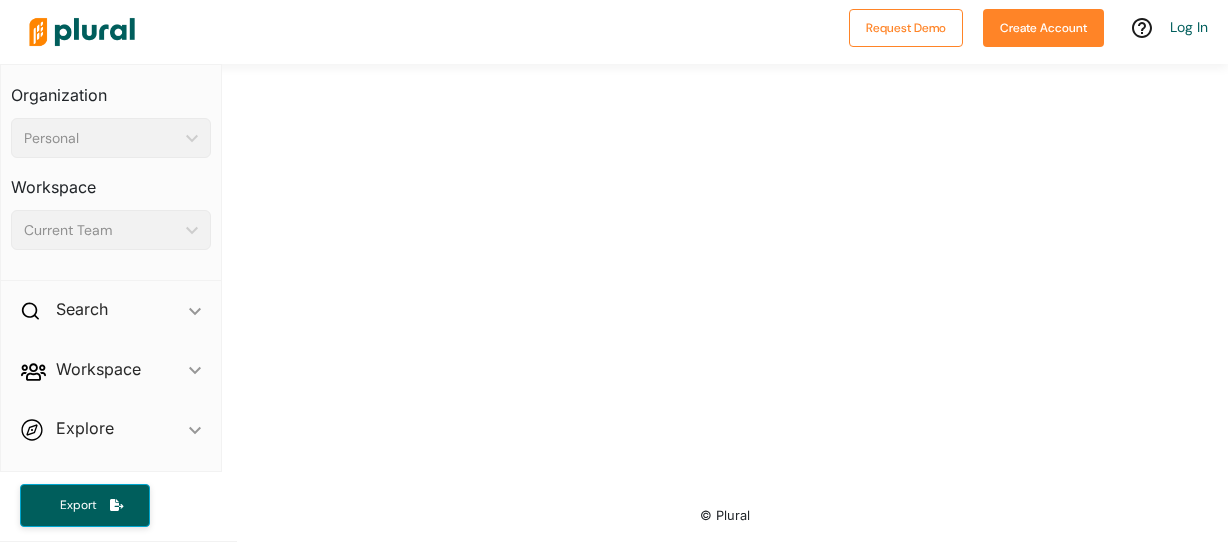 scroll, scrollTop: 0, scrollLeft: 0, axis: both 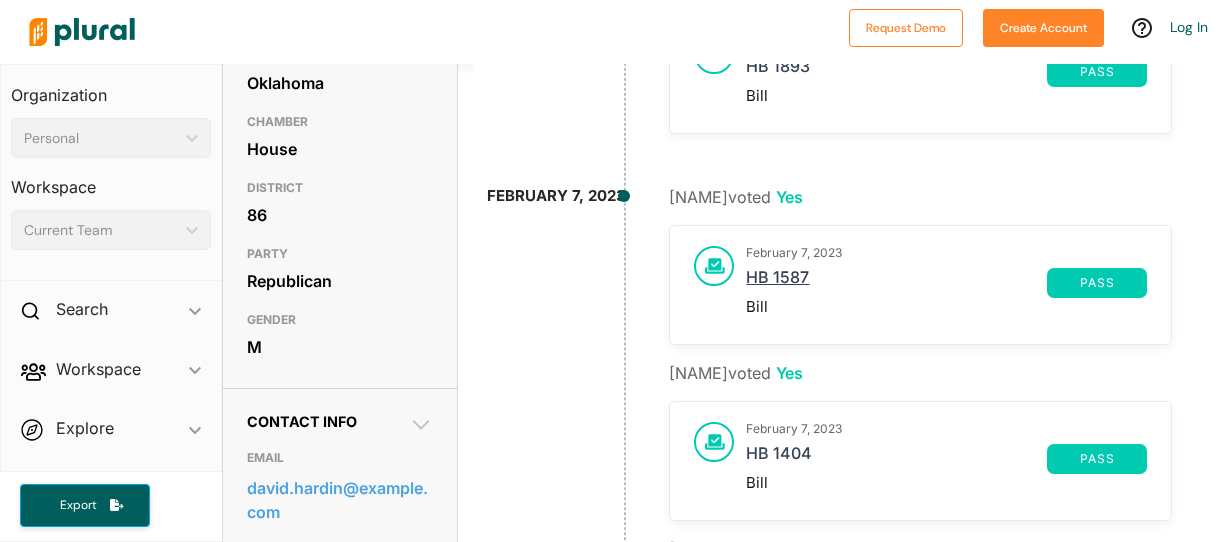click on "HB 1587" at bounding box center (896, 283) 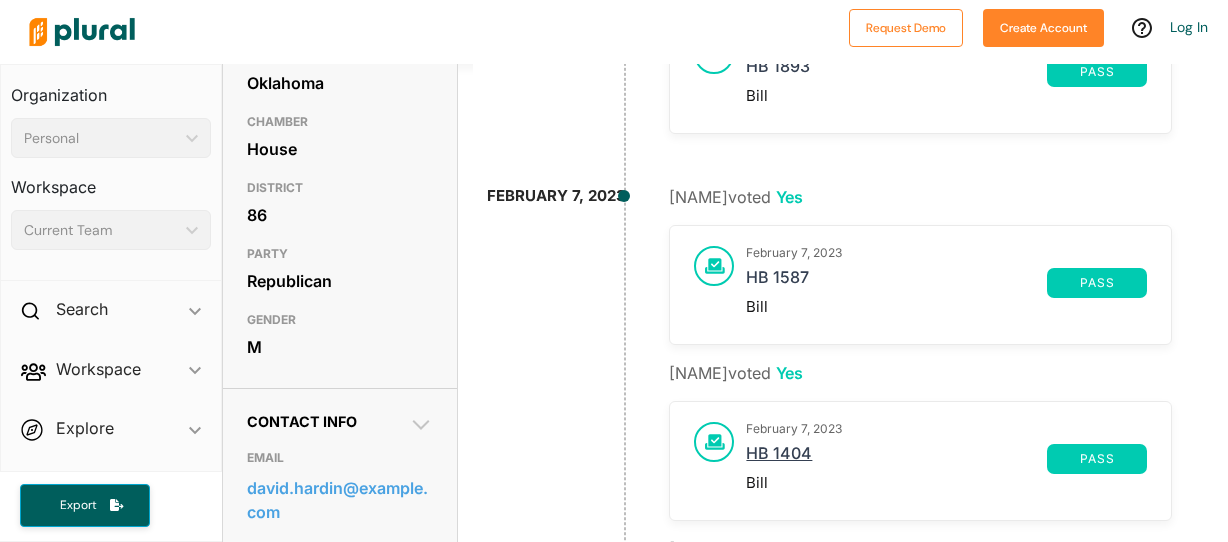 click on "HB 1404" at bounding box center [896, 459] 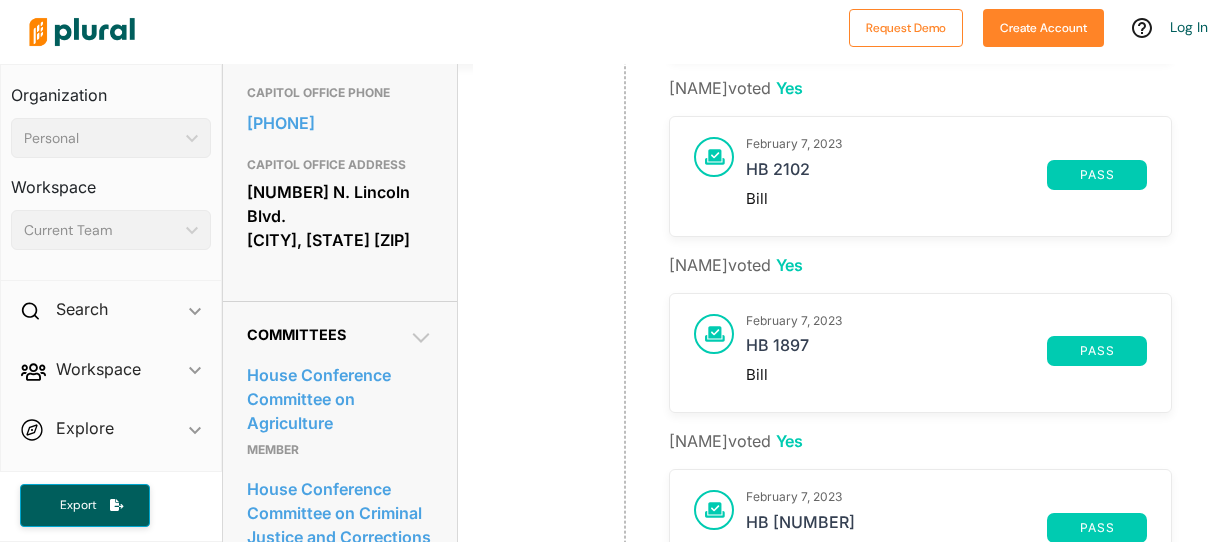 scroll, scrollTop: 800, scrollLeft: 0, axis: vertical 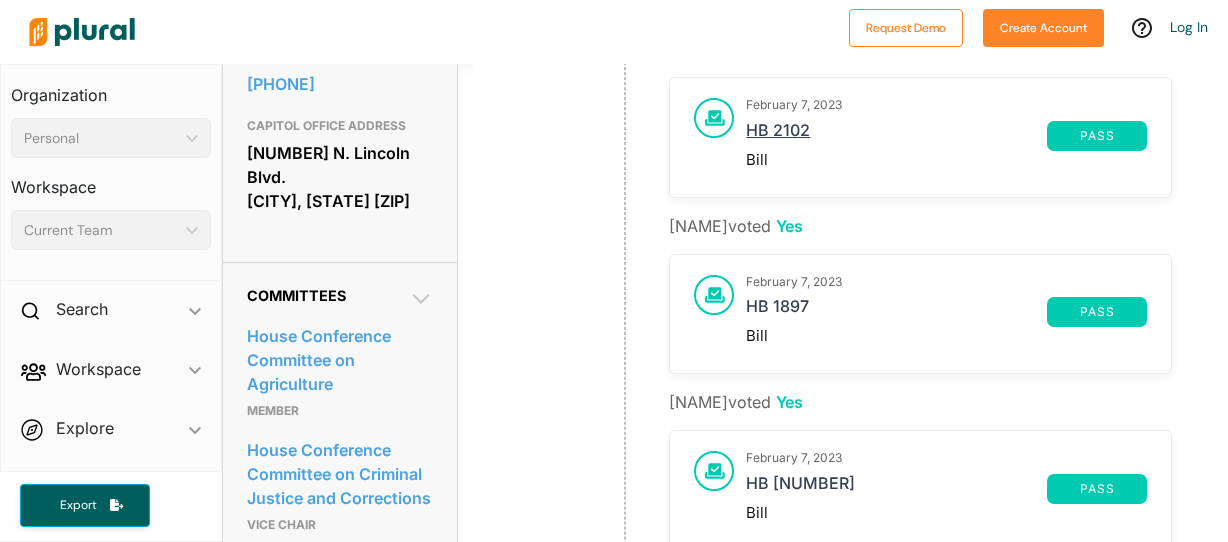 click on "HB 2102" at bounding box center [896, 136] 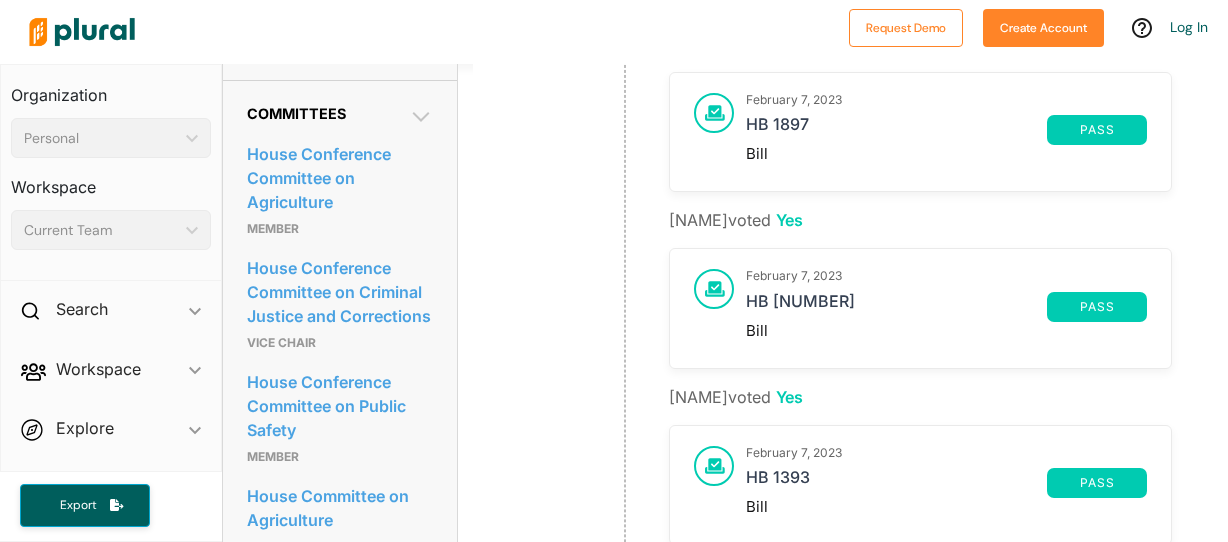 scroll, scrollTop: 1000, scrollLeft: 0, axis: vertical 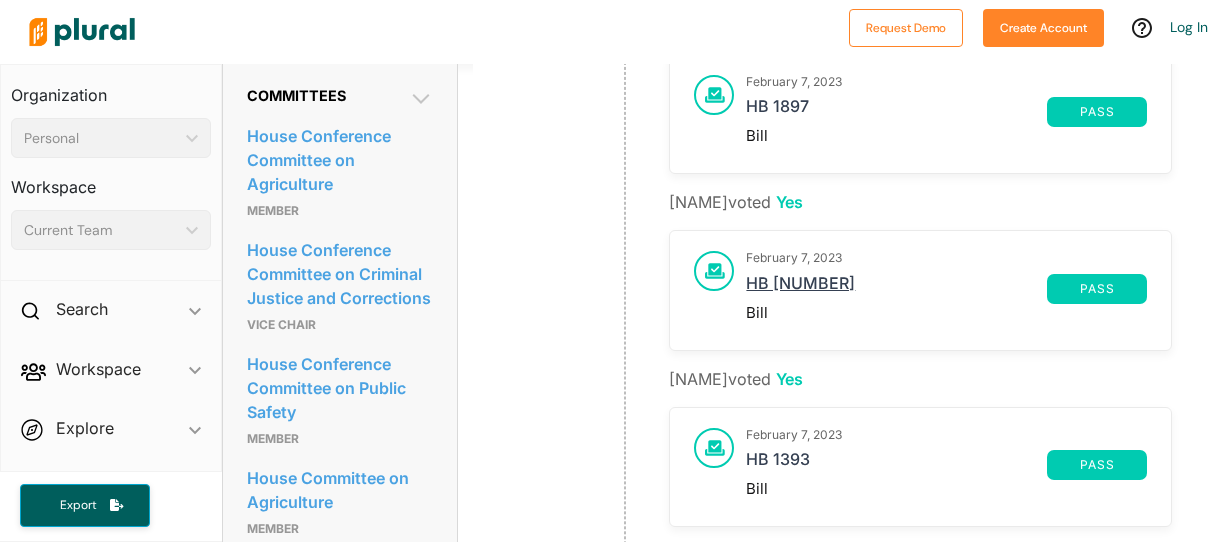 click on "HB [NUMBER]" at bounding box center (896, 289) 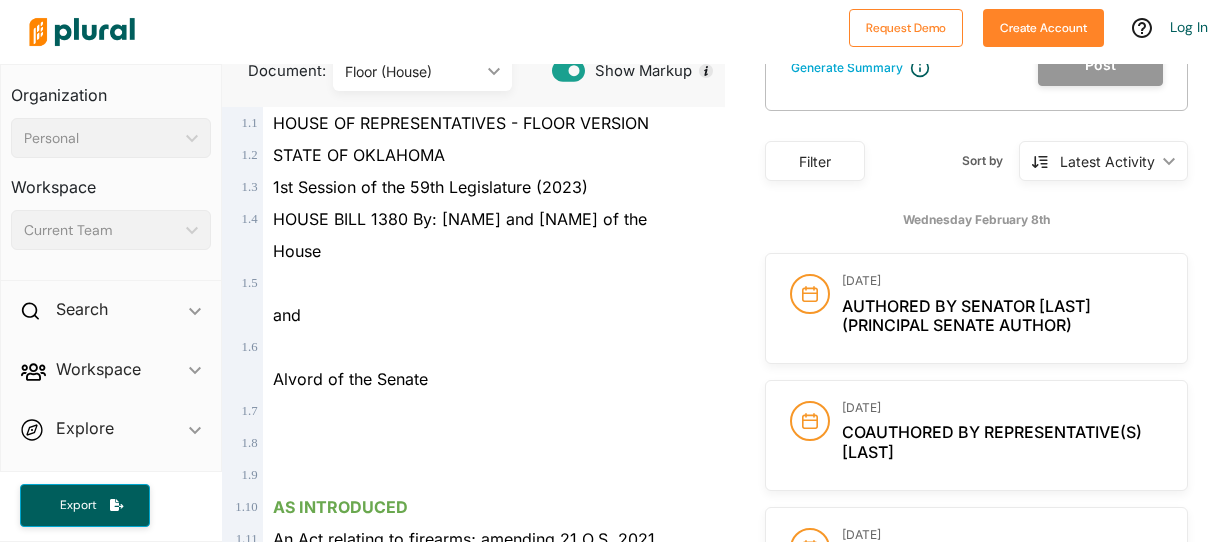 scroll, scrollTop: 300, scrollLeft: 0, axis: vertical 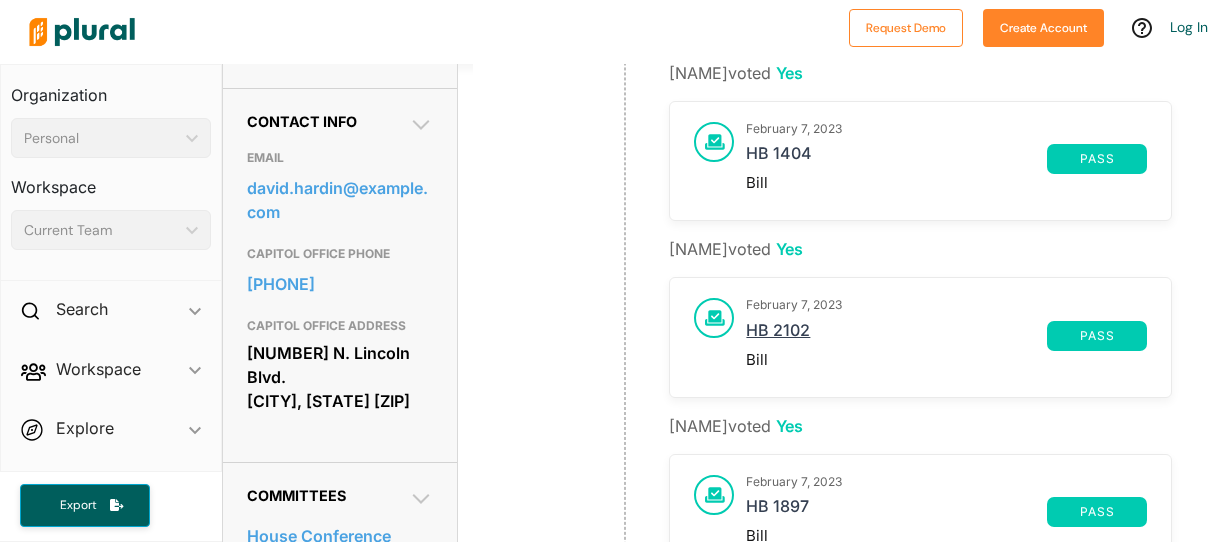 click on "HB 2102" at bounding box center [896, 336] 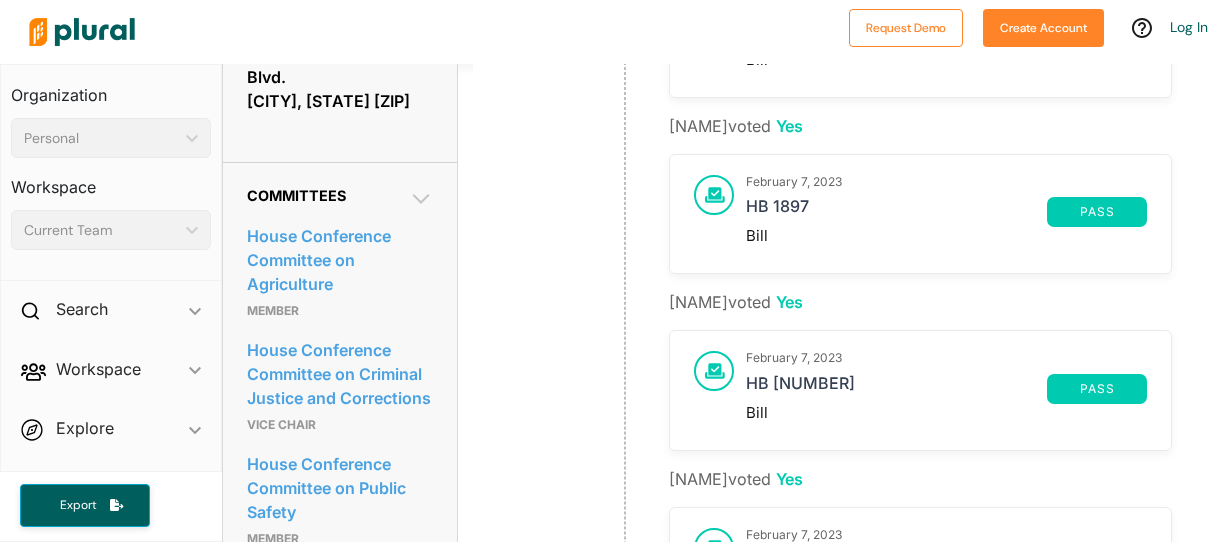 scroll, scrollTop: 1000, scrollLeft: 0, axis: vertical 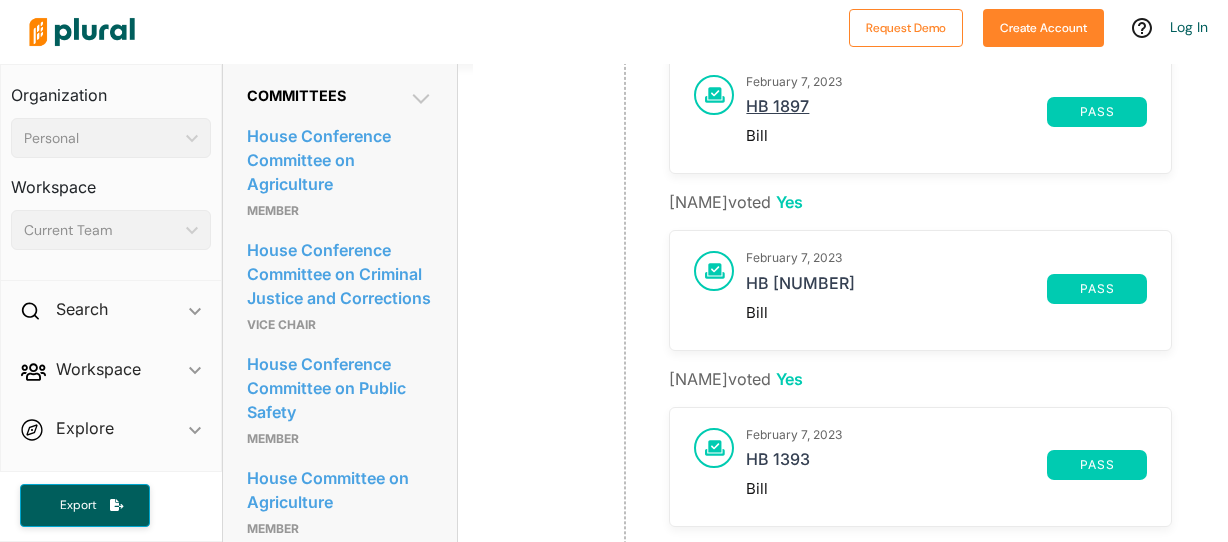 click on "HB 1897" at bounding box center (896, 112) 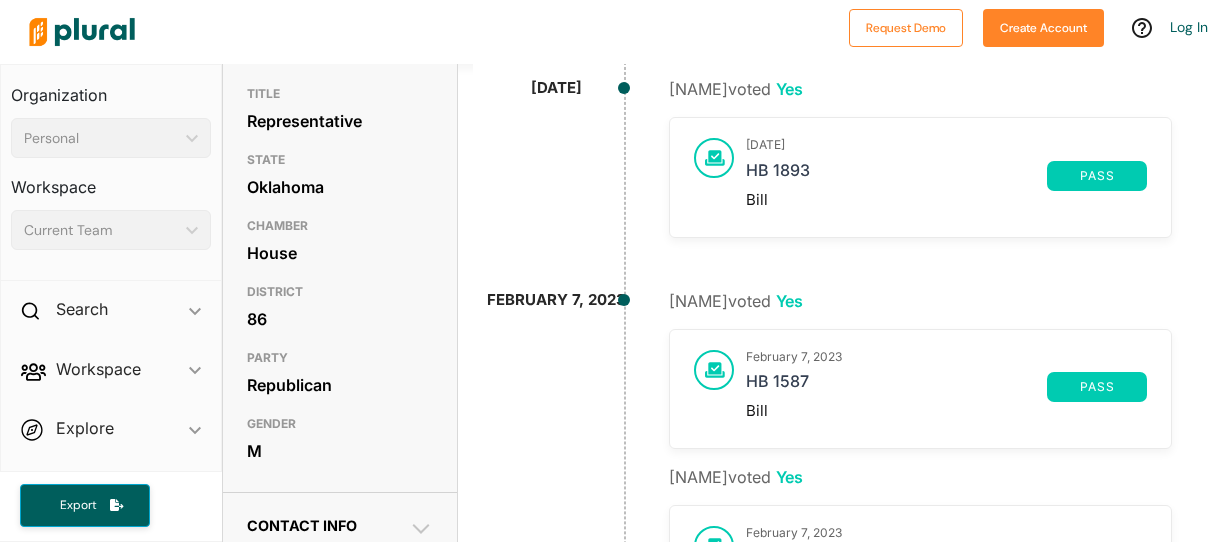 scroll, scrollTop: 200, scrollLeft: 0, axis: vertical 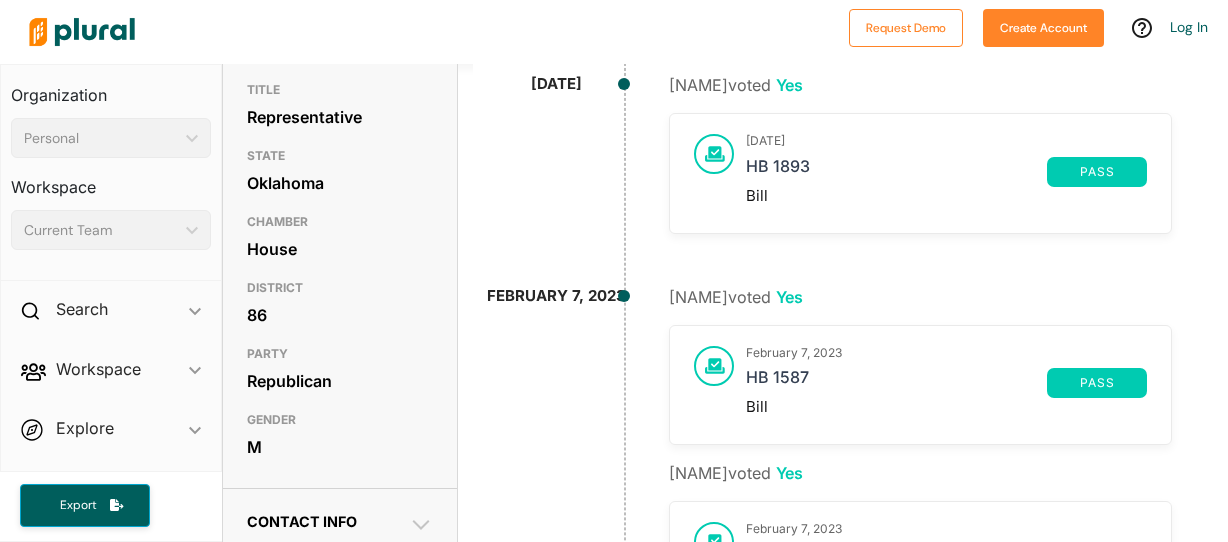 click on "[DATE] HB [NUMBER] pass Bill" at bounding box center (946, 385) 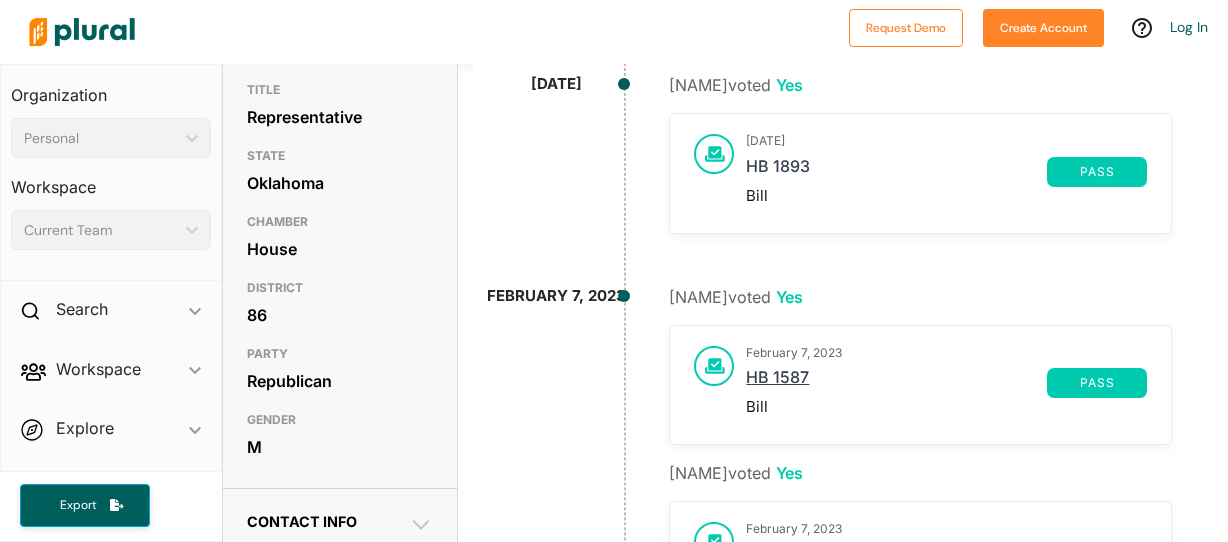 click on "HB 1587" at bounding box center (896, 383) 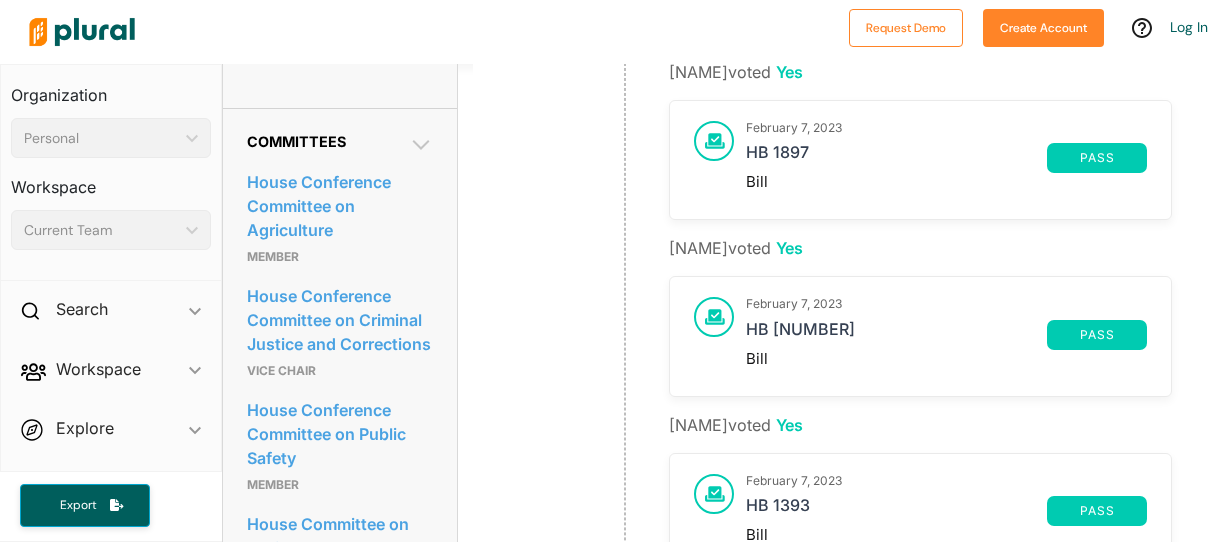 scroll, scrollTop: 1000, scrollLeft: 0, axis: vertical 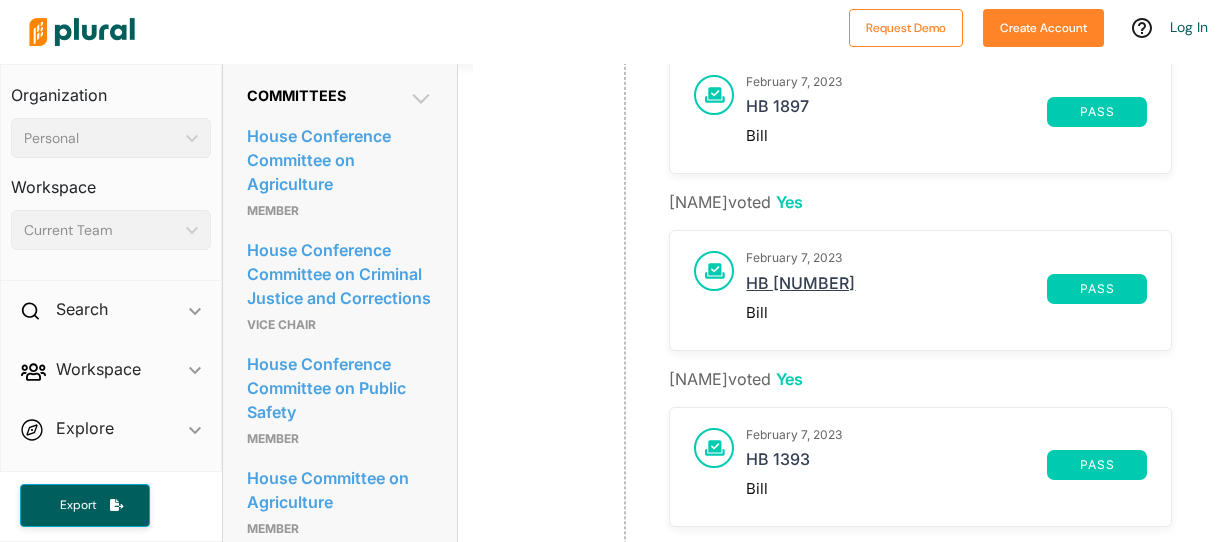 click on "HB [NUMBER]" at bounding box center (896, 289) 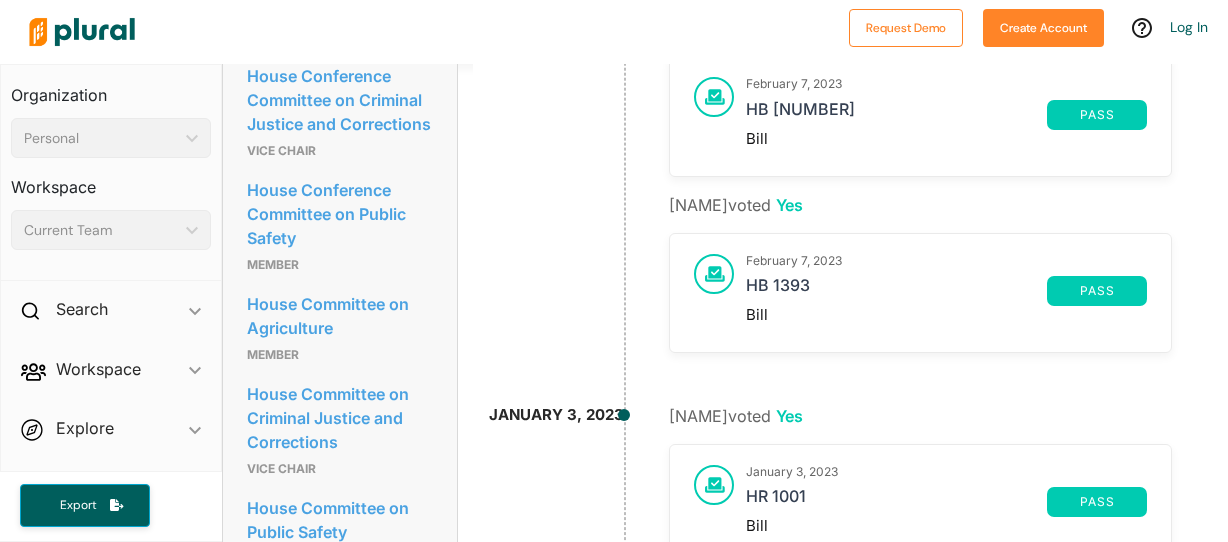 scroll, scrollTop: 1200, scrollLeft: 0, axis: vertical 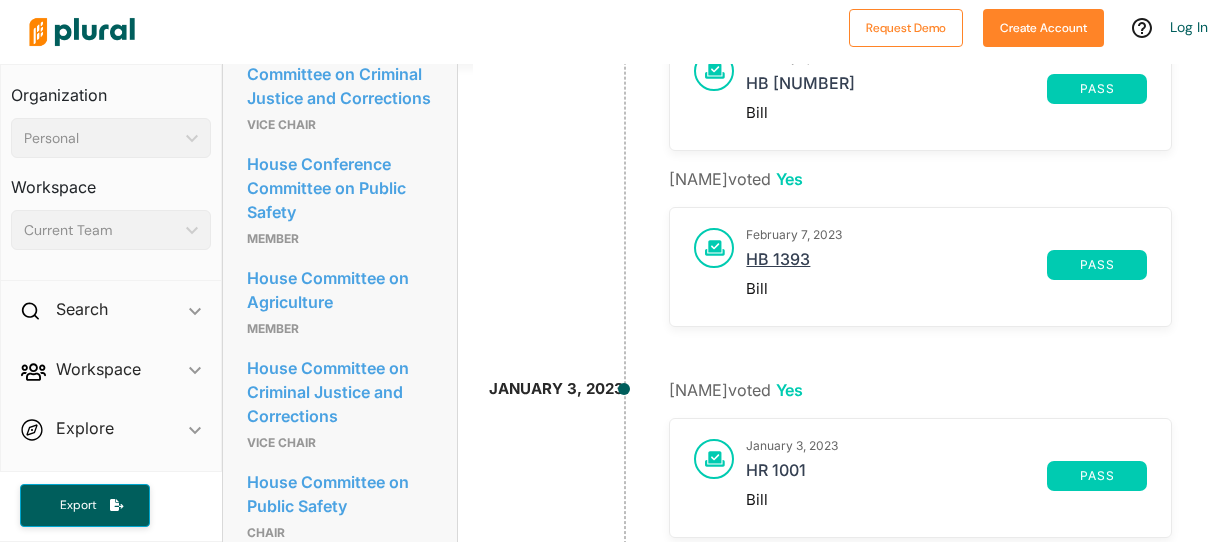 click on "HB 1393" at bounding box center [896, 265] 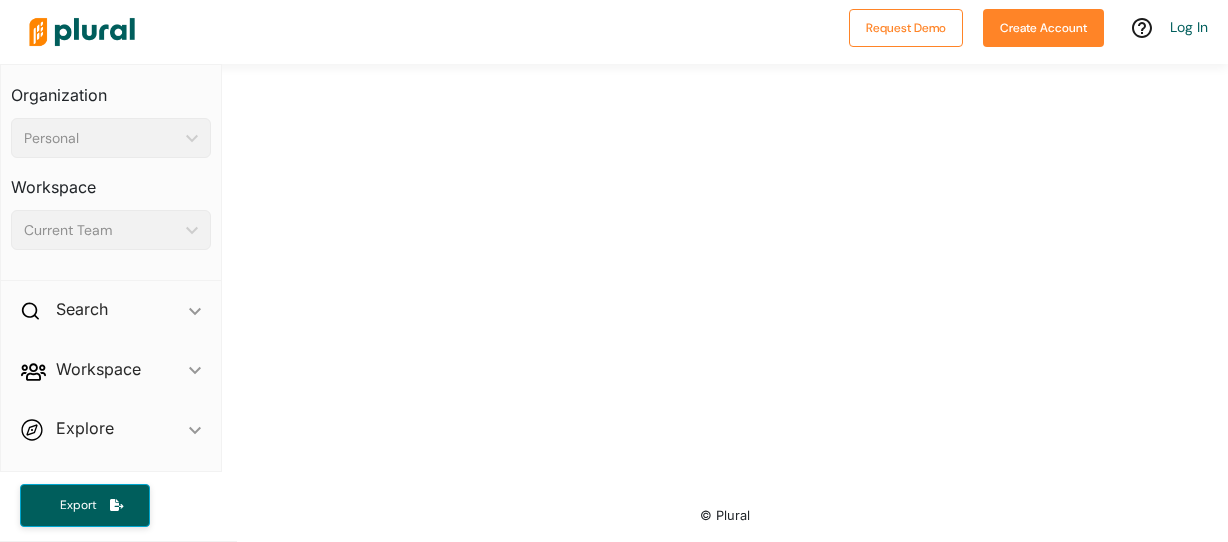 scroll, scrollTop: 0, scrollLeft: 0, axis: both 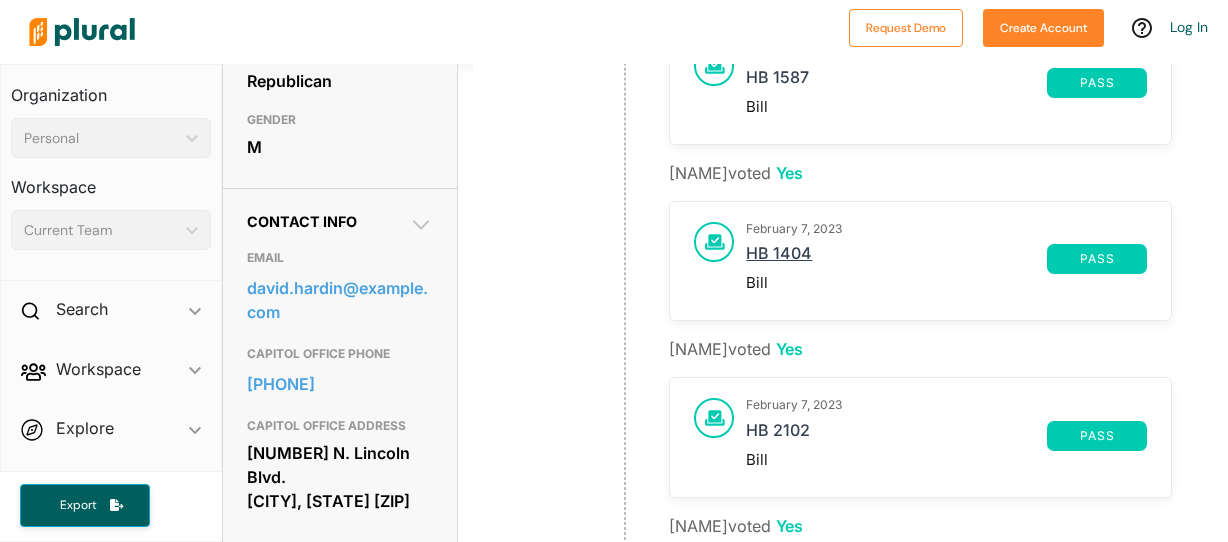 click on "HB 1404" at bounding box center (896, 259) 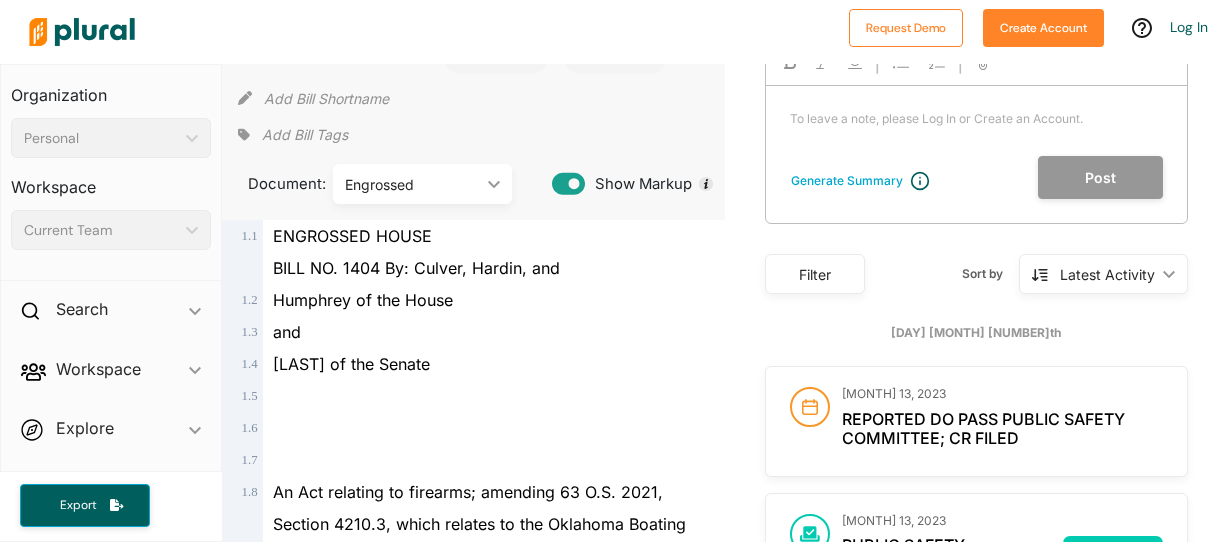 scroll, scrollTop: 0, scrollLeft: 0, axis: both 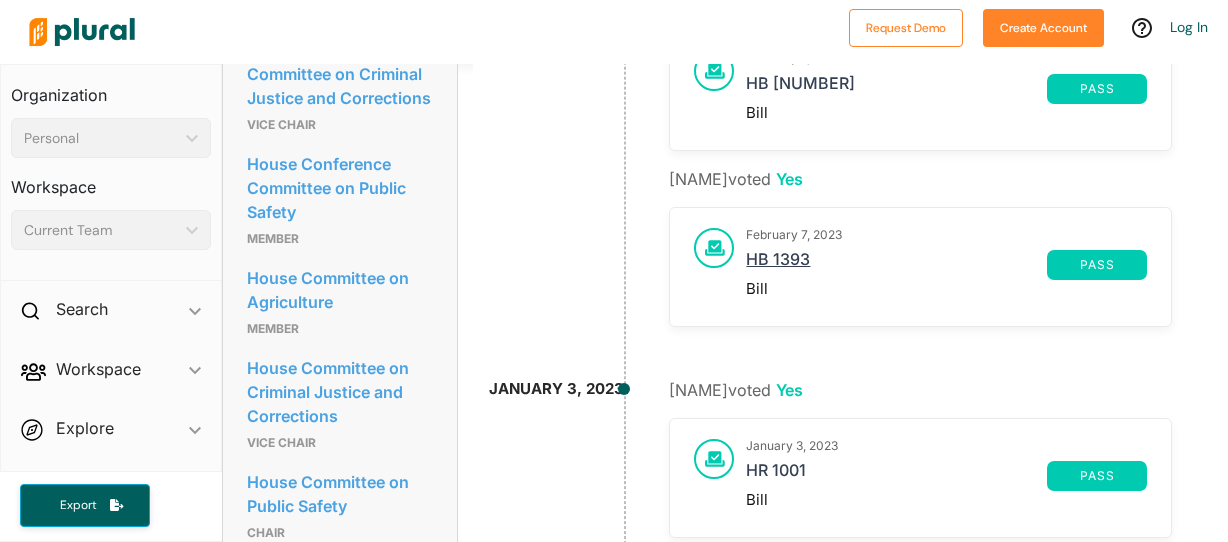 click on "HB 1393" at bounding box center [896, 265] 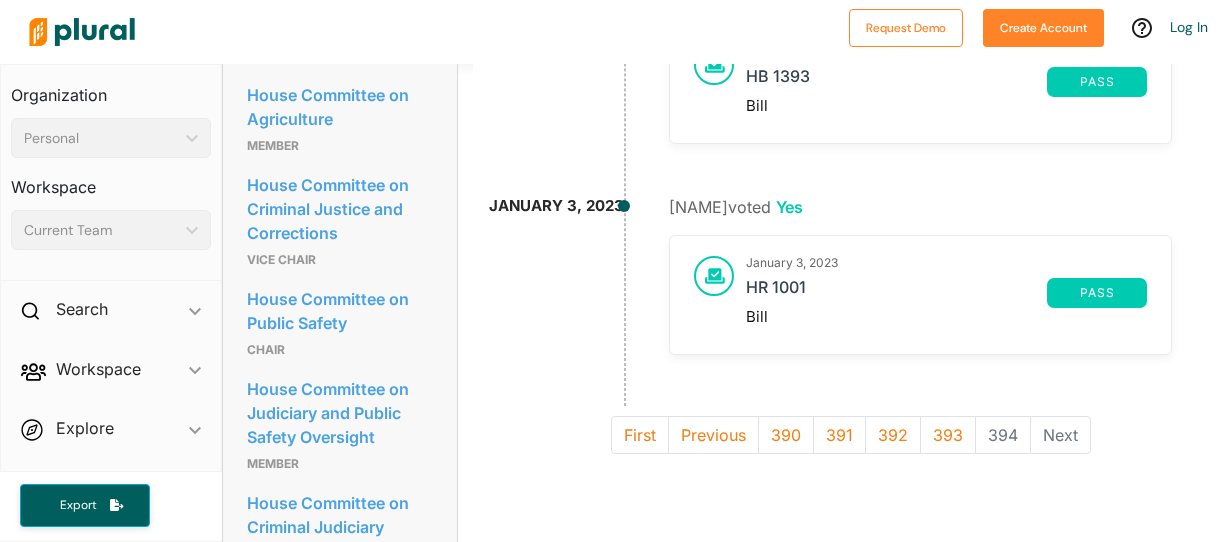 scroll, scrollTop: 1400, scrollLeft: 0, axis: vertical 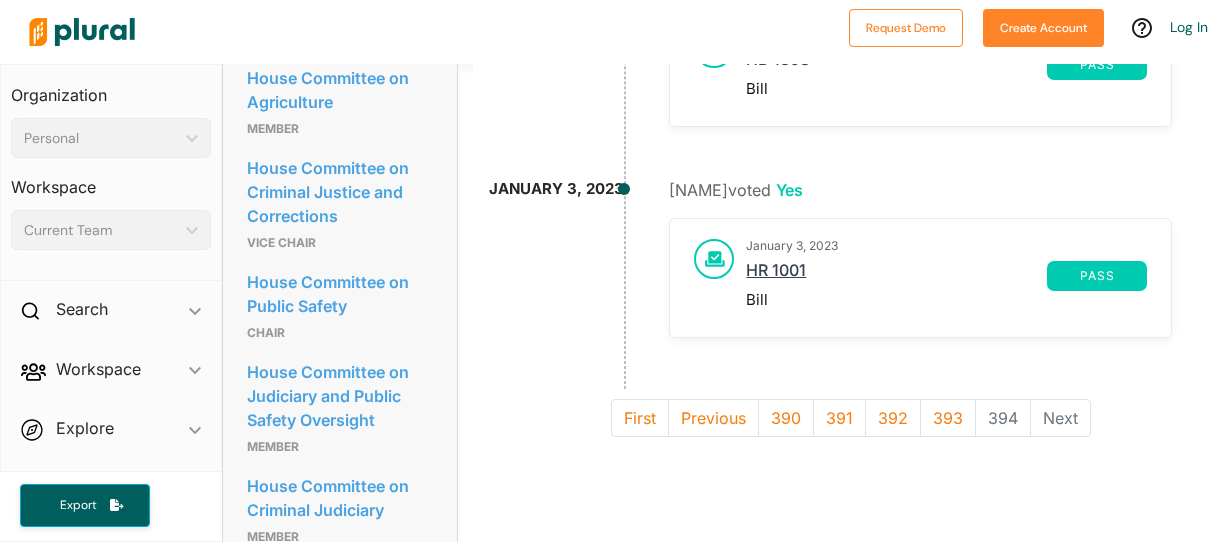 click on "HR 1001" at bounding box center (896, 276) 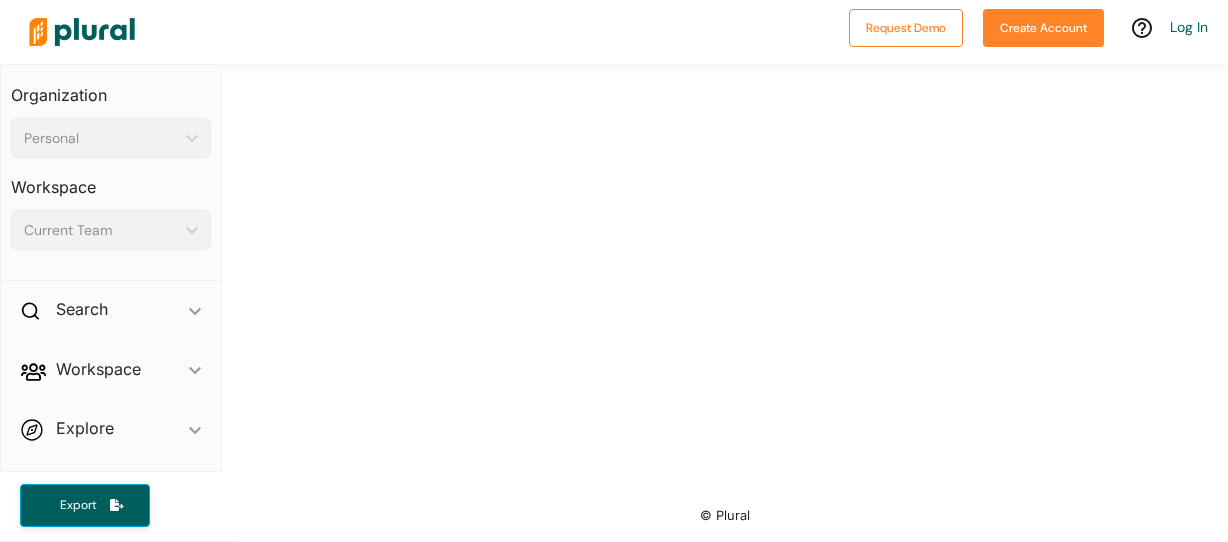 scroll, scrollTop: 0, scrollLeft: 0, axis: both 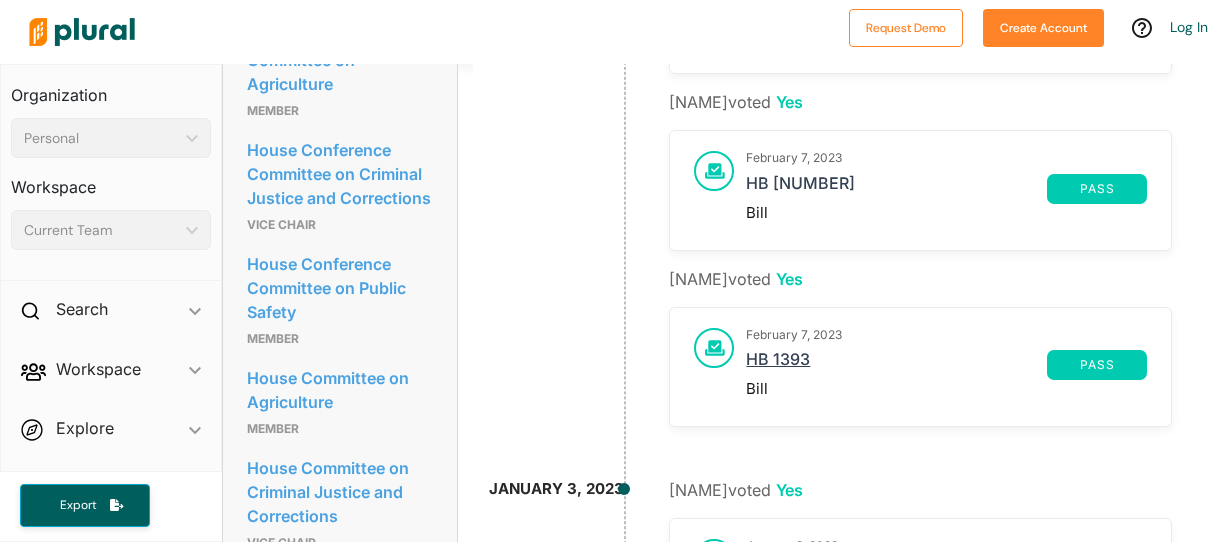click on "HB 1393" at bounding box center [896, 365] 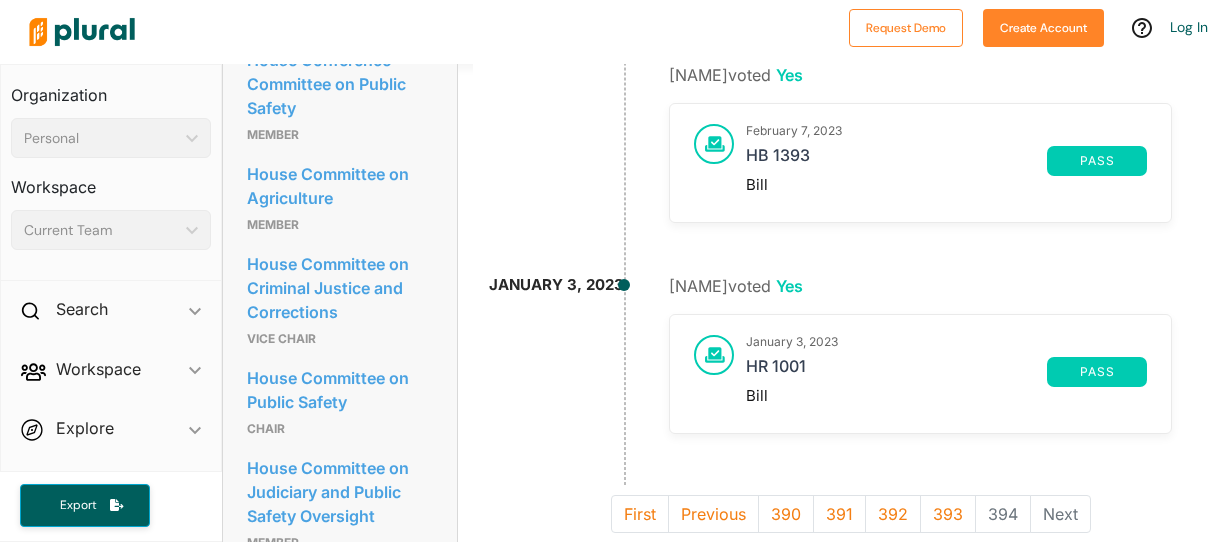 scroll, scrollTop: 1400, scrollLeft: 0, axis: vertical 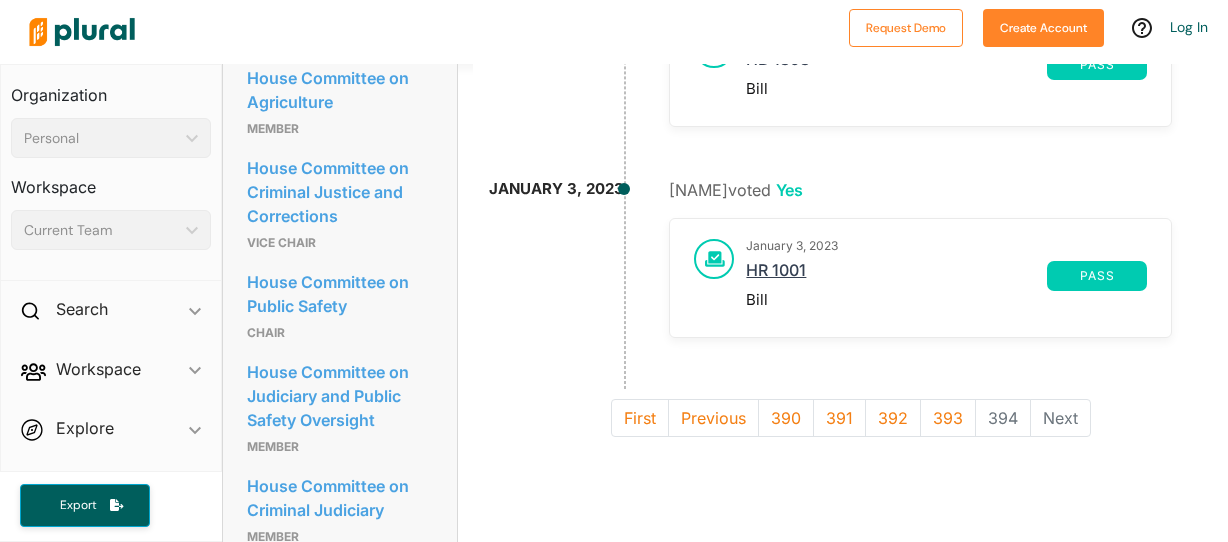 click on "HR 1001" at bounding box center [896, 276] 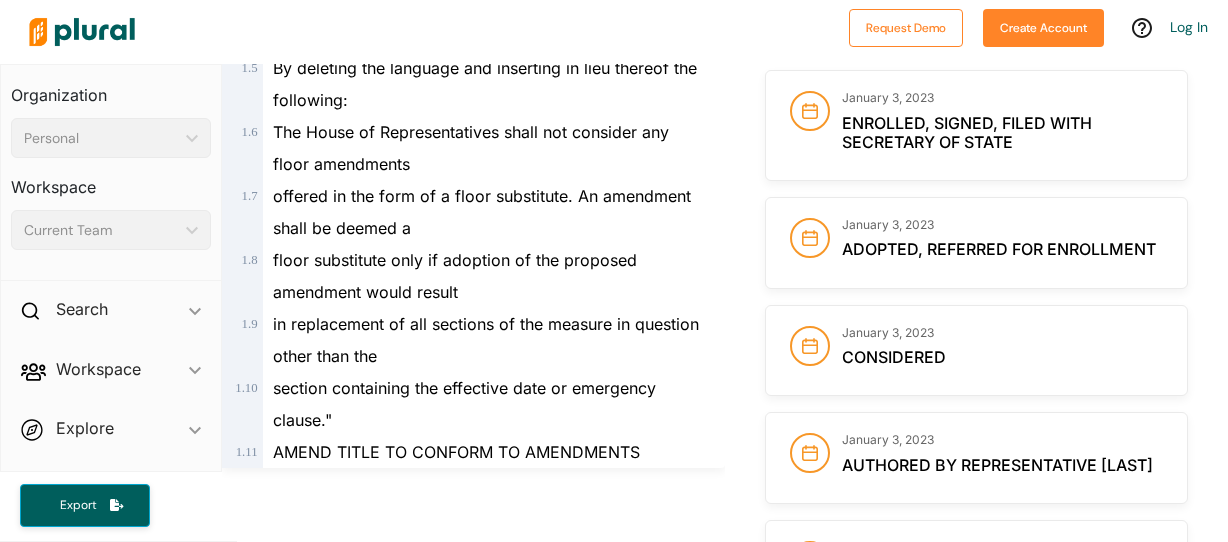 scroll, scrollTop: 217, scrollLeft: 0, axis: vertical 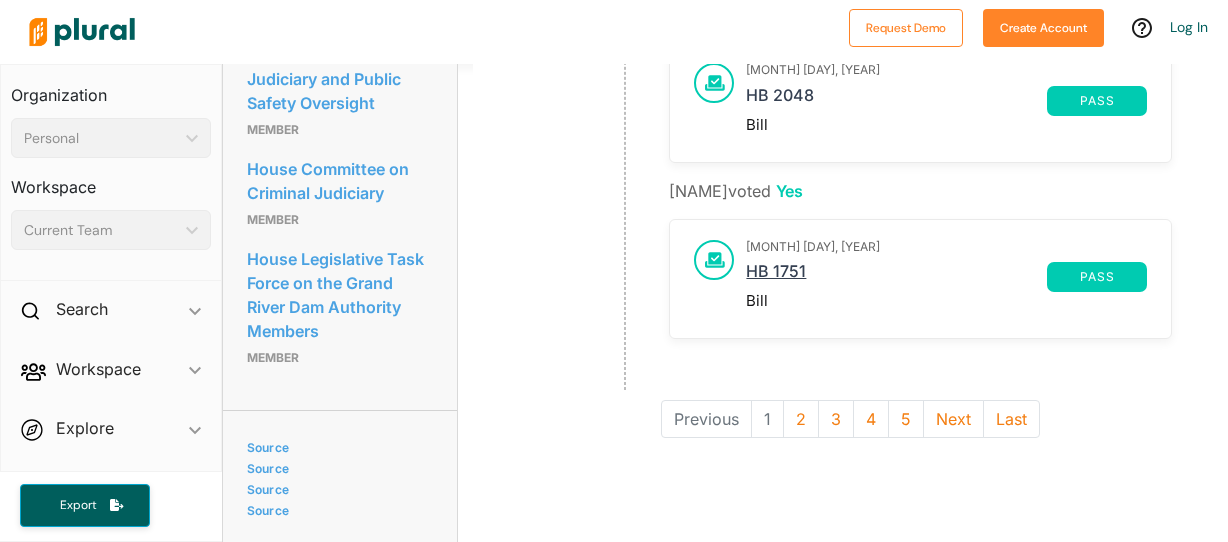click on "HB 1751" at bounding box center (896, 277) 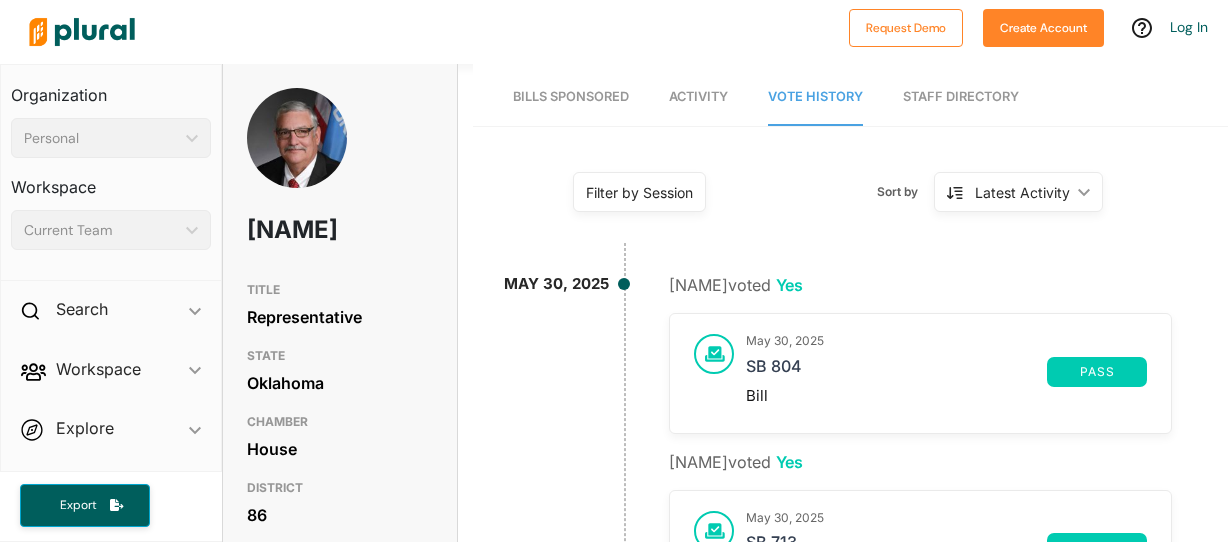 scroll, scrollTop: 100, scrollLeft: 0, axis: vertical 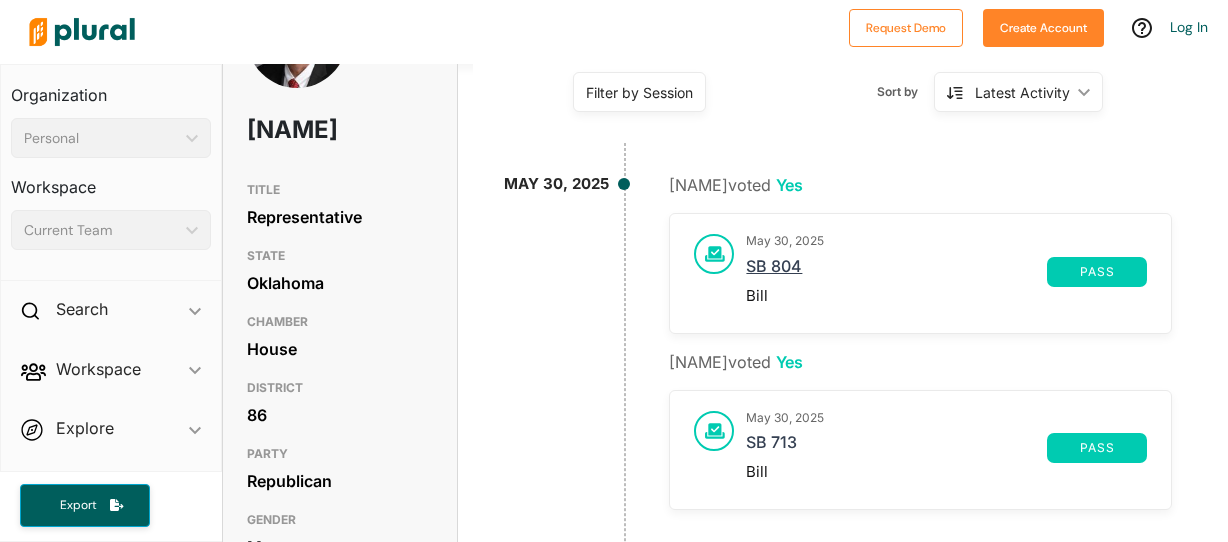 click on "SB 804" at bounding box center [896, 272] 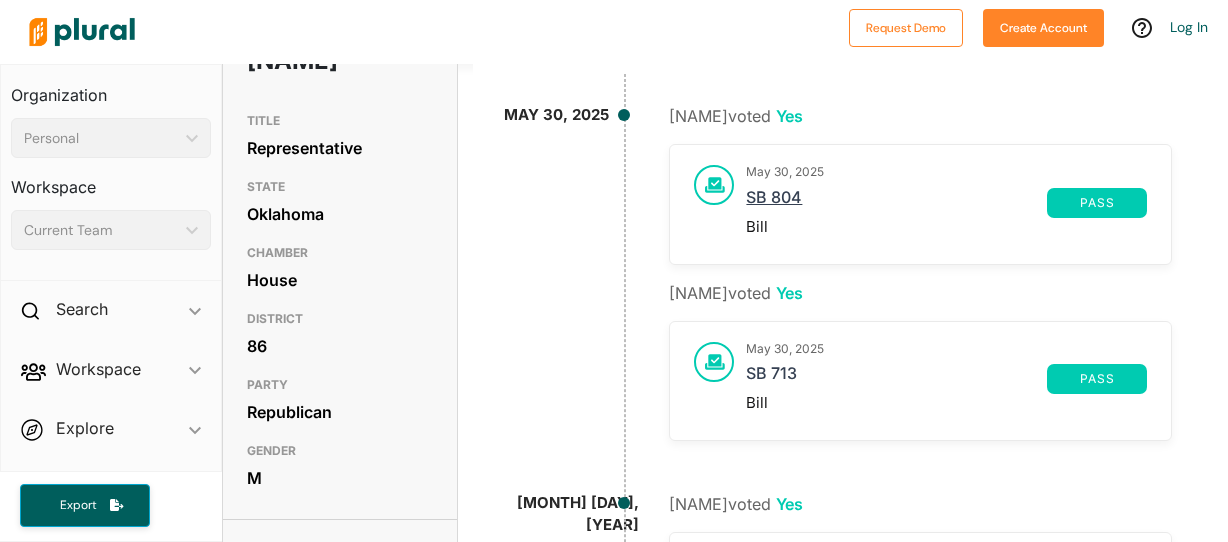 scroll, scrollTop: 200, scrollLeft: 0, axis: vertical 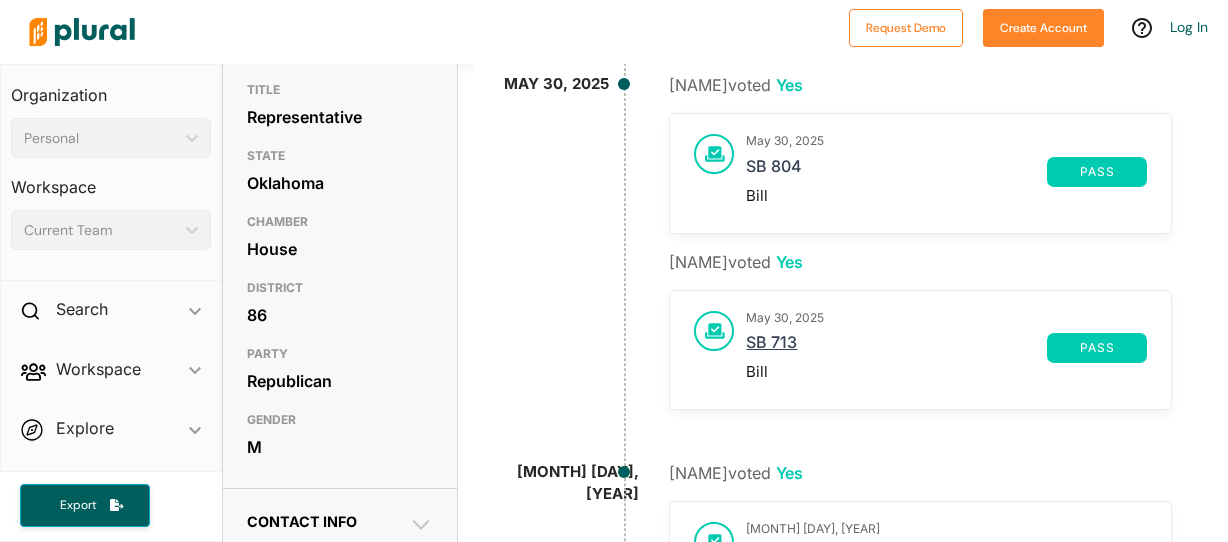 click on "SB 713" at bounding box center [896, 348] 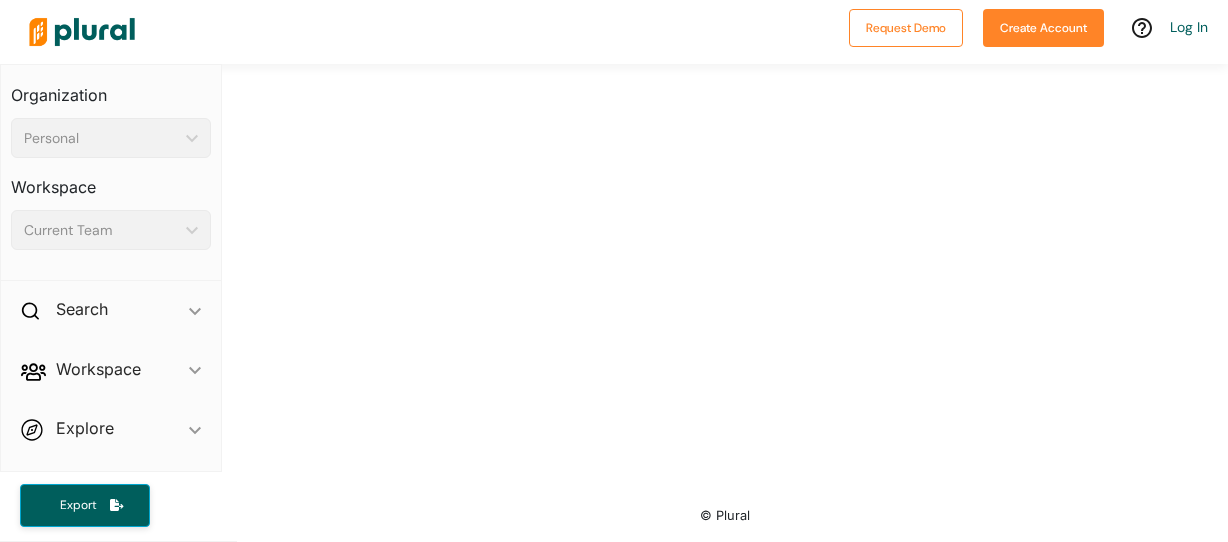 scroll, scrollTop: 0, scrollLeft: 0, axis: both 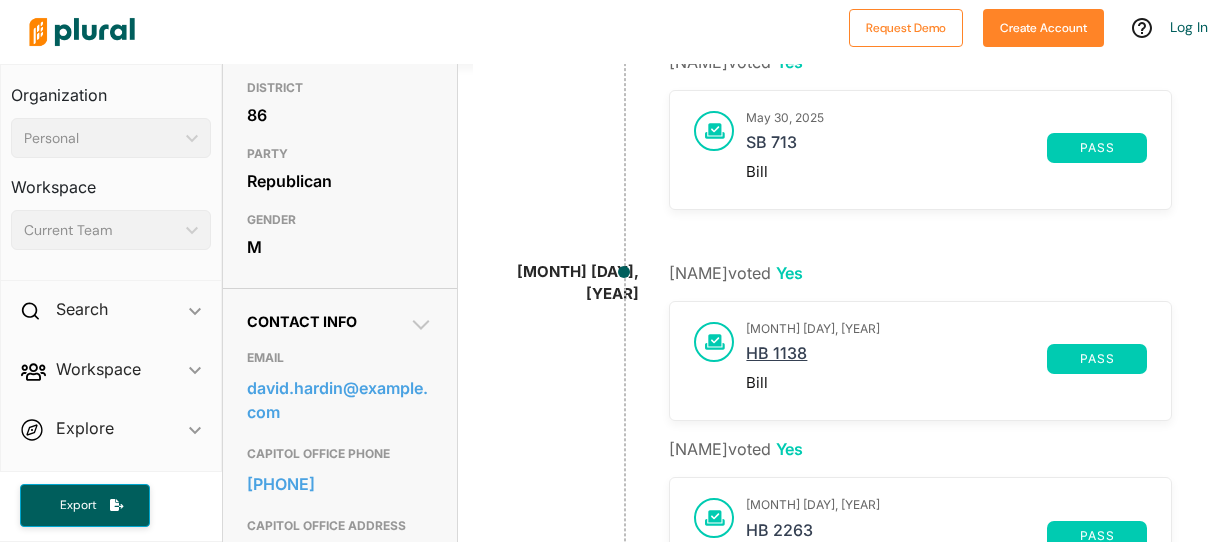 click on "HB 1138" at bounding box center (896, 359) 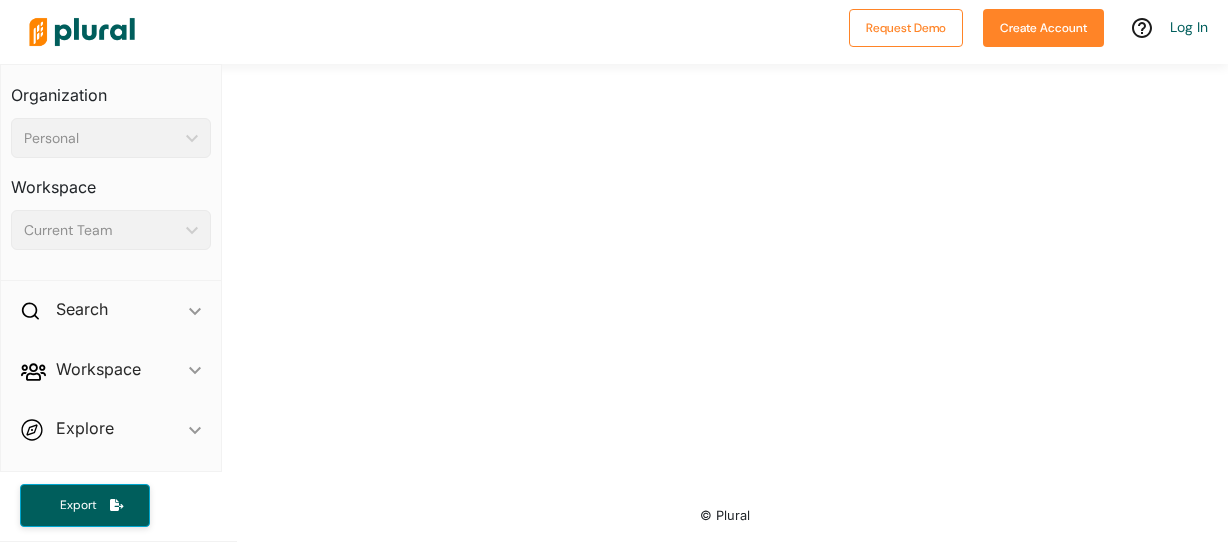 scroll, scrollTop: 0, scrollLeft: 0, axis: both 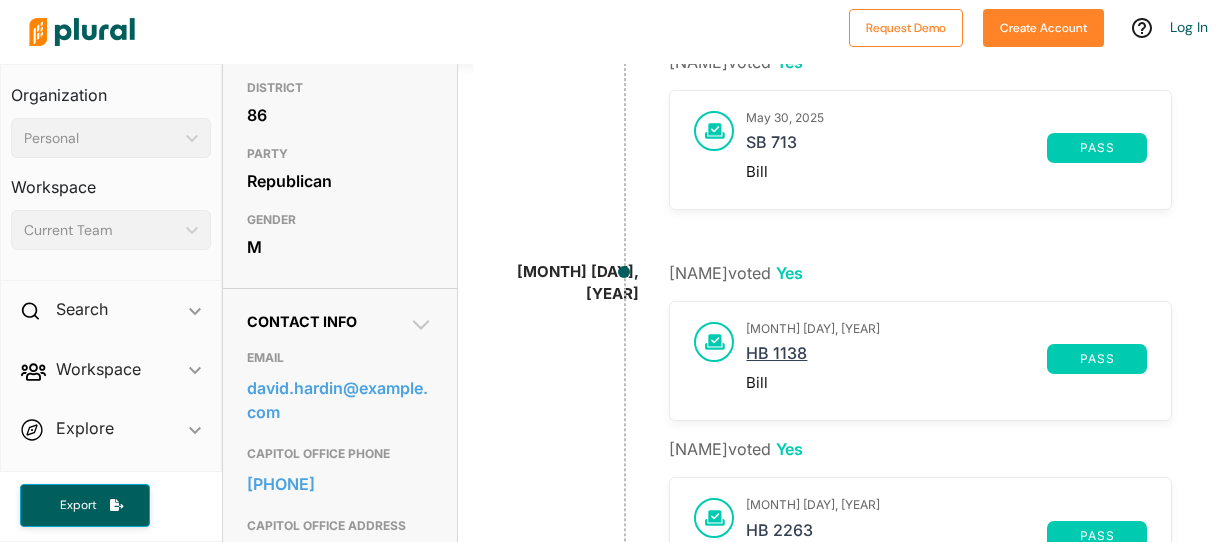 click on "HB 1138" at bounding box center [896, 359] 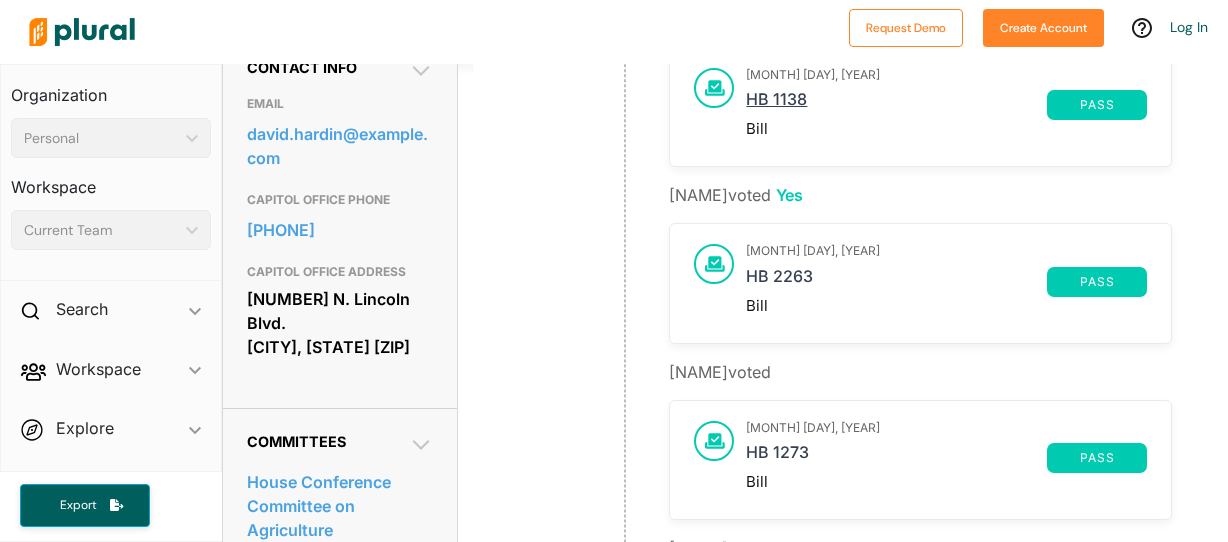 scroll, scrollTop: 700, scrollLeft: 0, axis: vertical 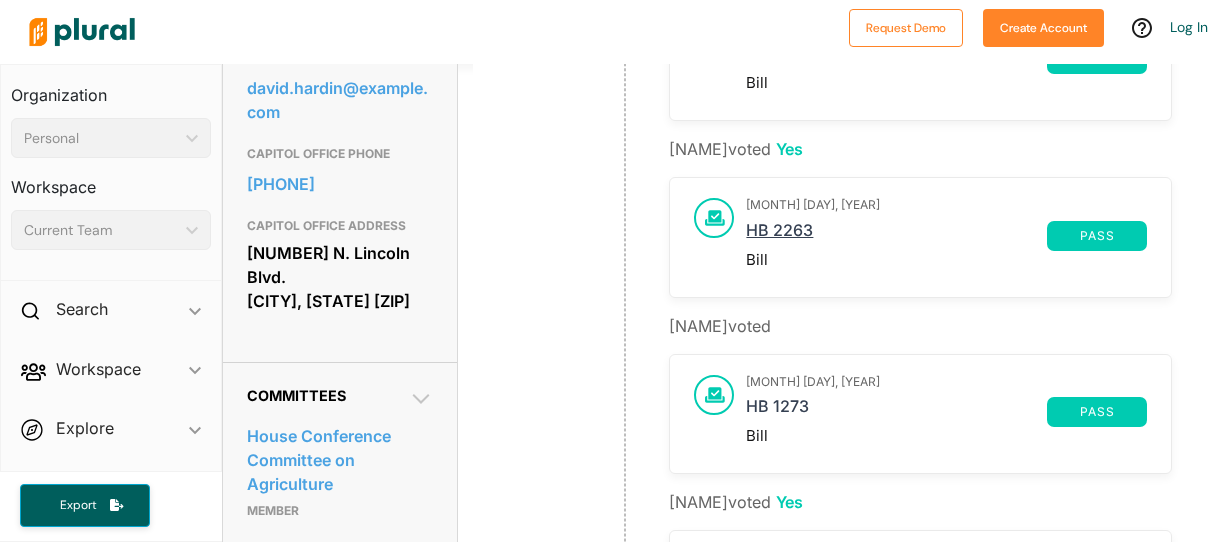 click on "HB 2263" at bounding box center (896, 236) 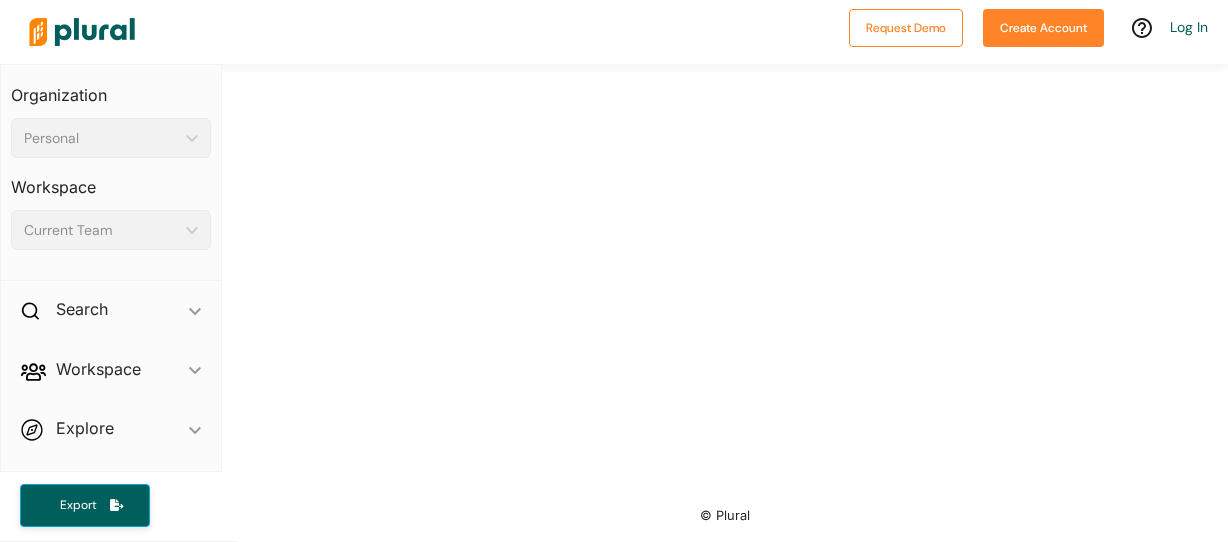 scroll, scrollTop: 0, scrollLeft: 0, axis: both 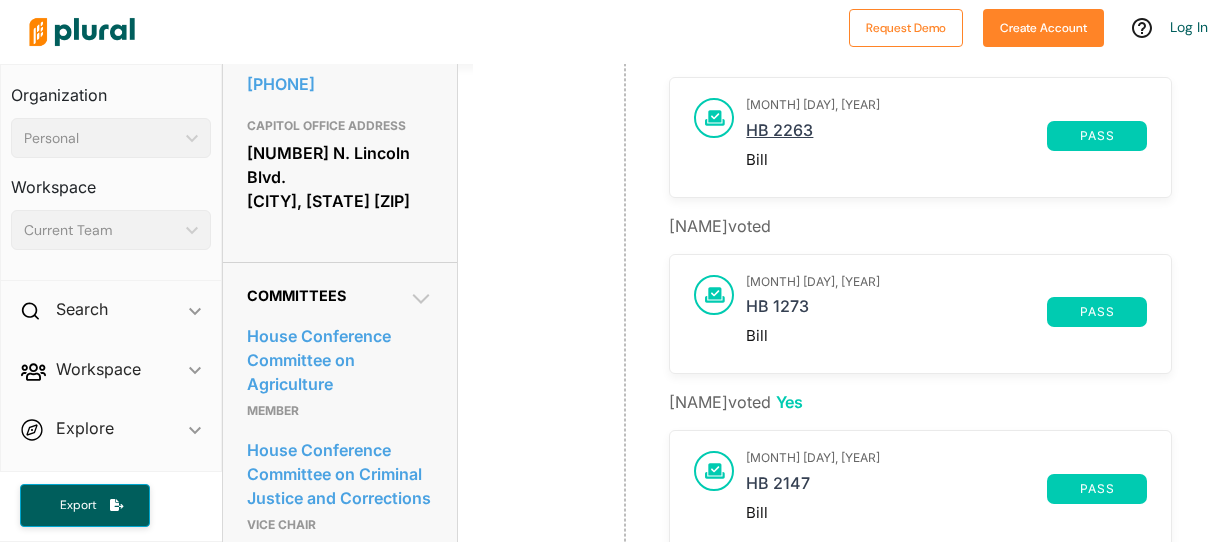 click on "HB 2263" at bounding box center [896, 136] 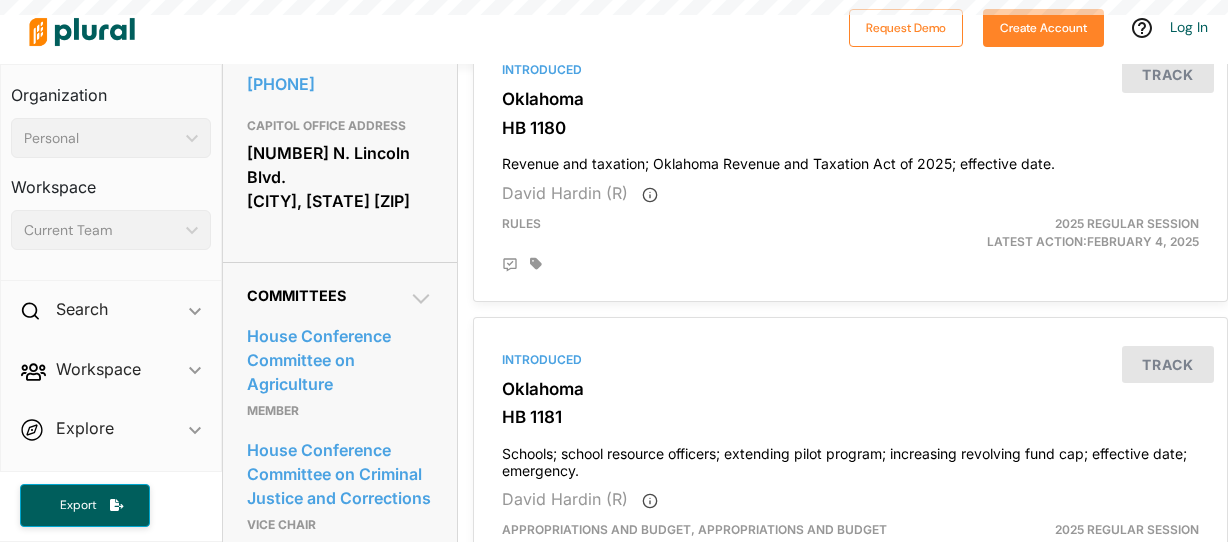 scroll, scrollTop: 0, scrollLeft: 0, axis: both 